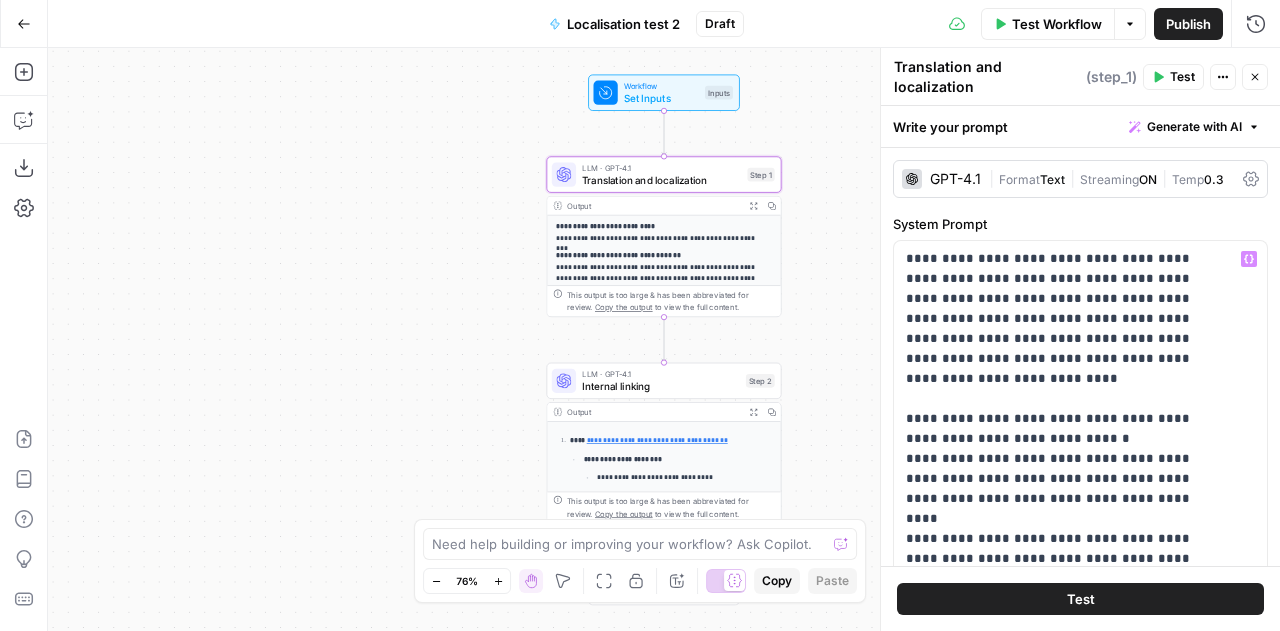 scroll, scrollTop: 0, scrollLeft: 0, axis: both 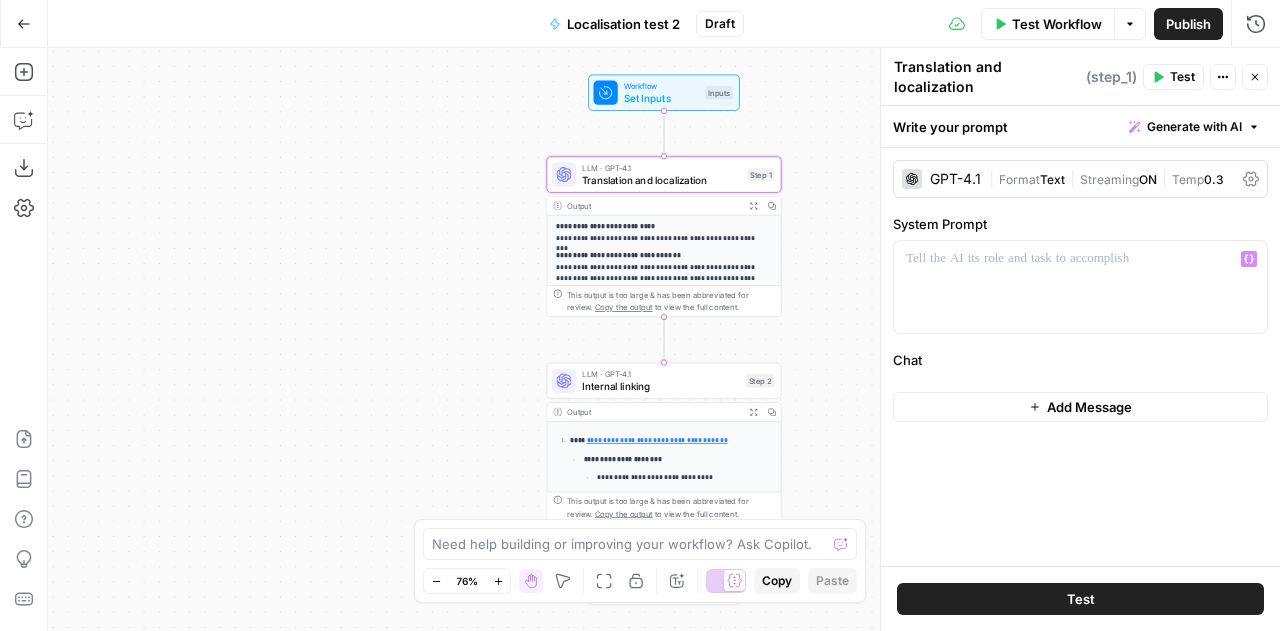 click at bounding box center [1081, 287] 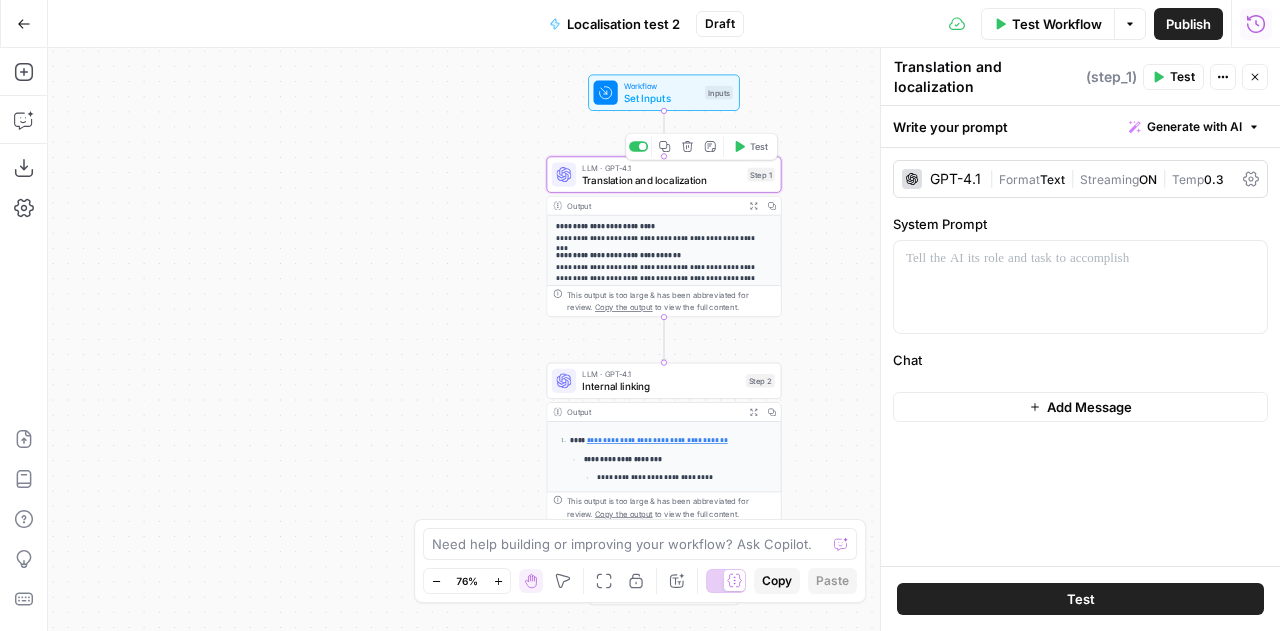 click on "Translation and localization" at bounding box center [661, 179] 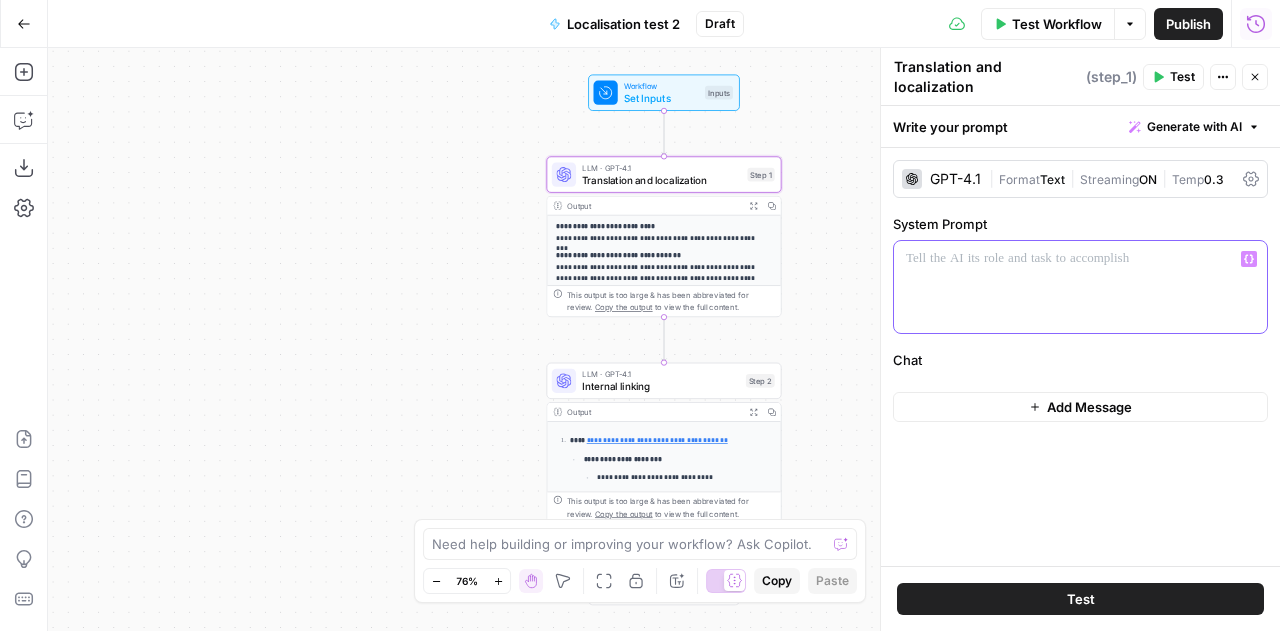 click at bounding box center (1081, 287) 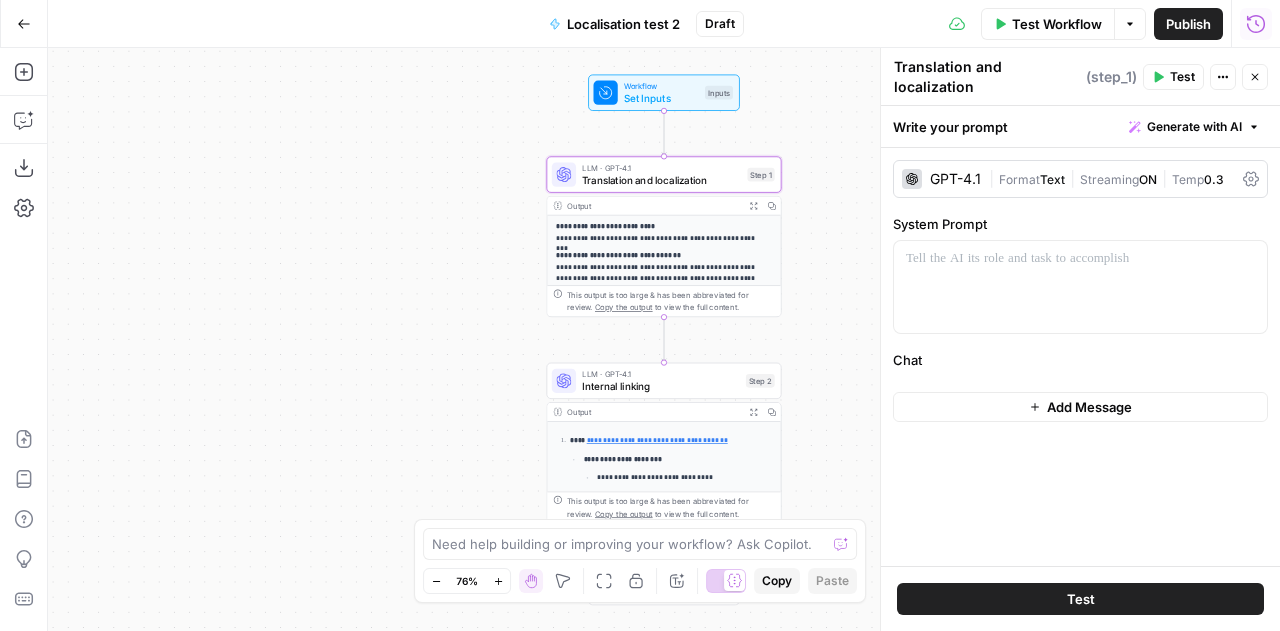 click 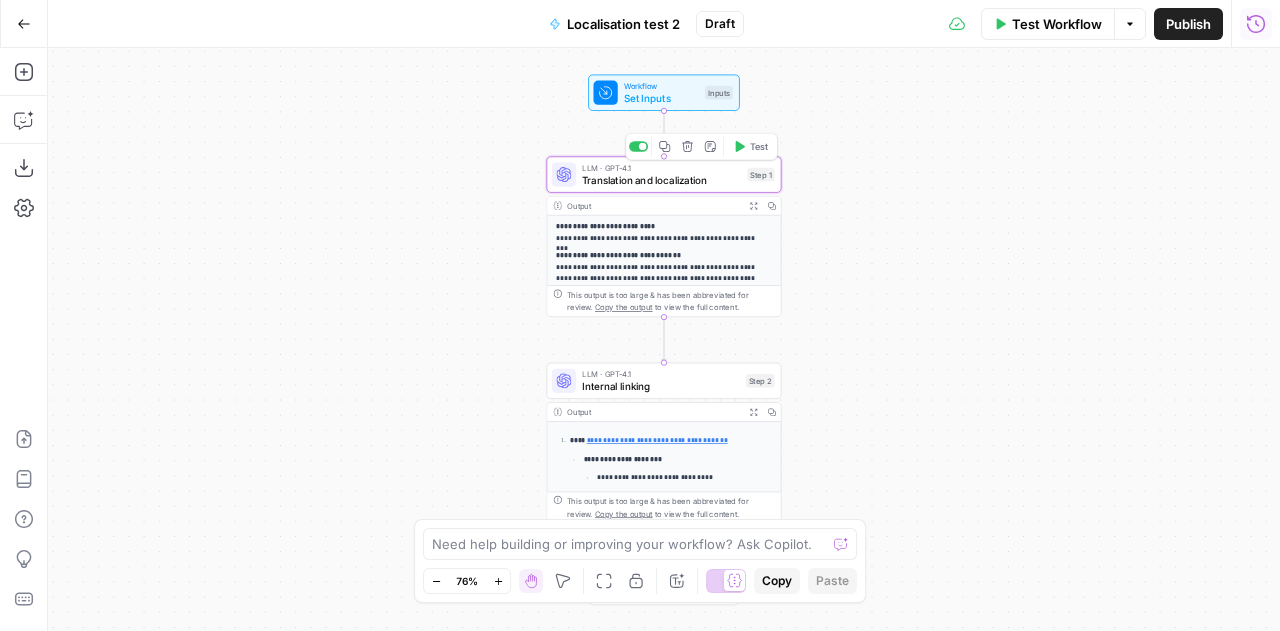 click on "Translation and localization" at bounding box center [661, 179] 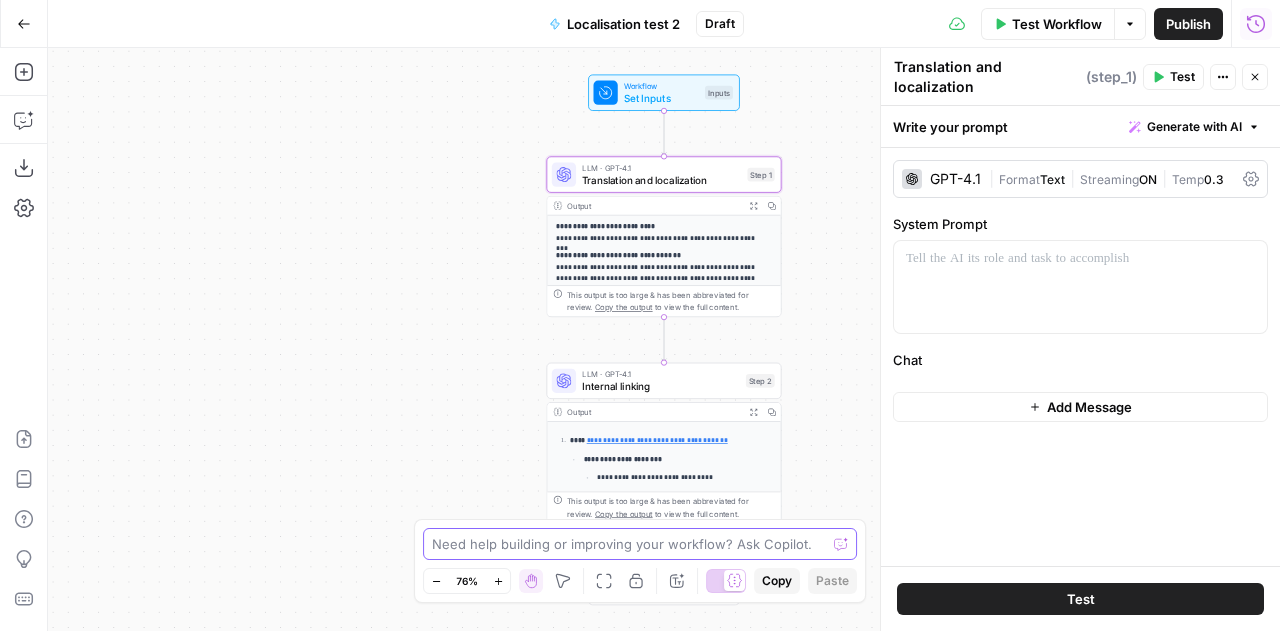 click at bounding box center [629, 544] 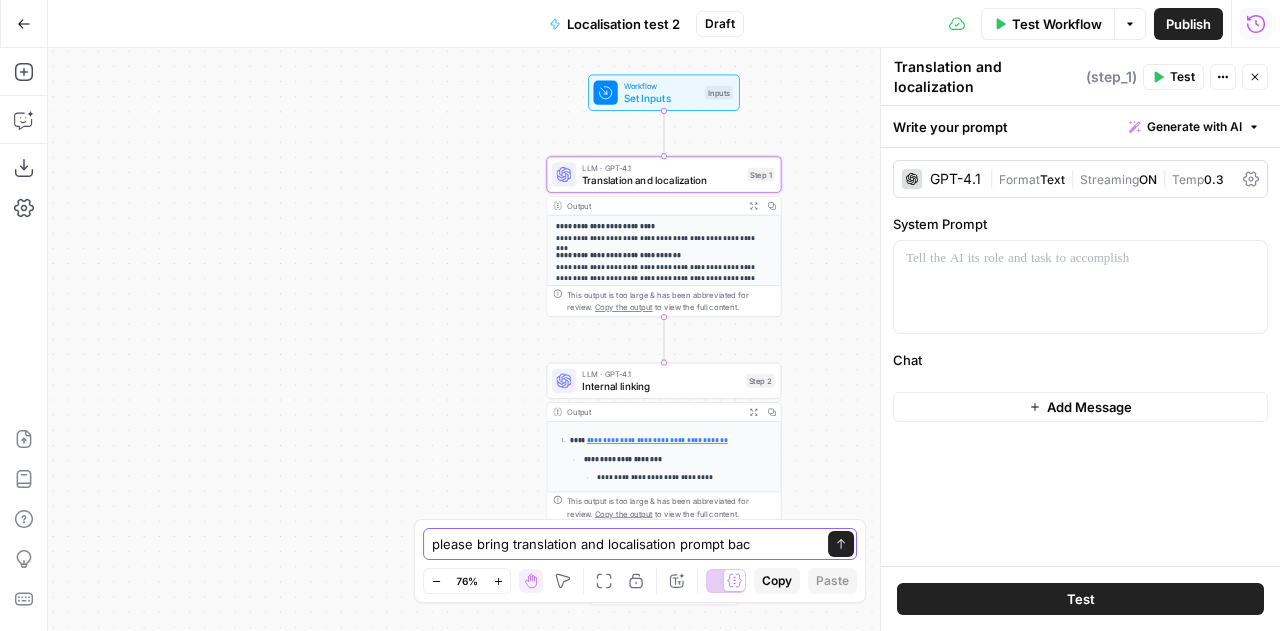 type on "please bring translation and localisation prompt back" 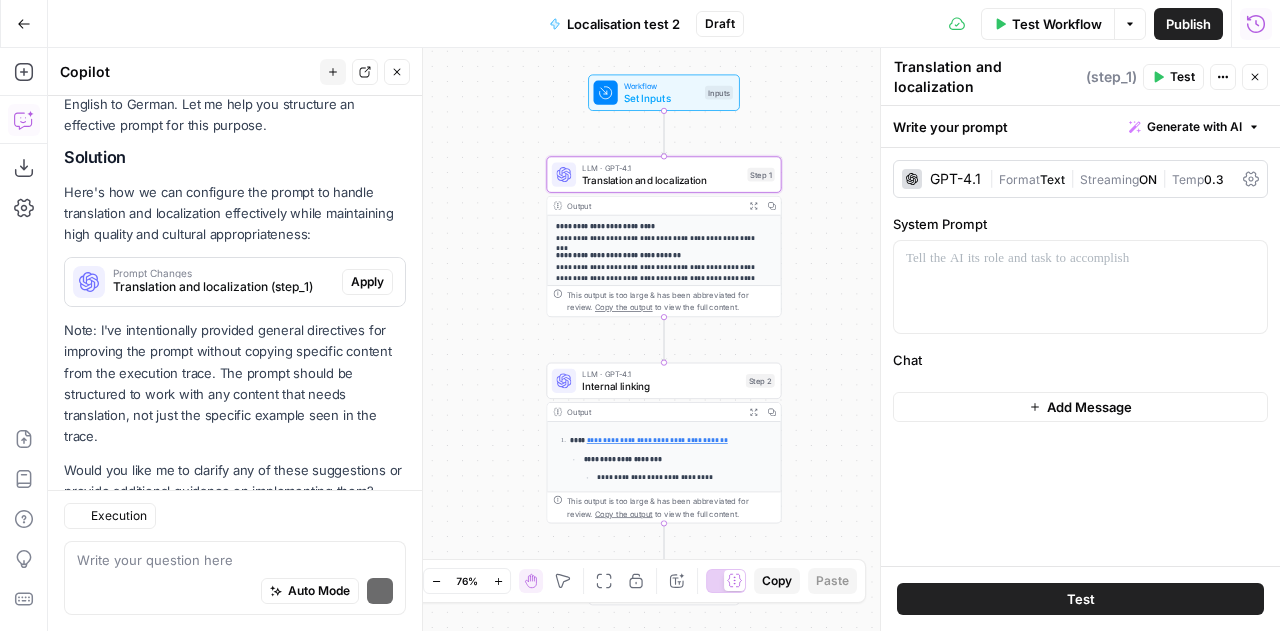 scroll, scrollTop: 368, scrollLeft: 0, axis: vertical 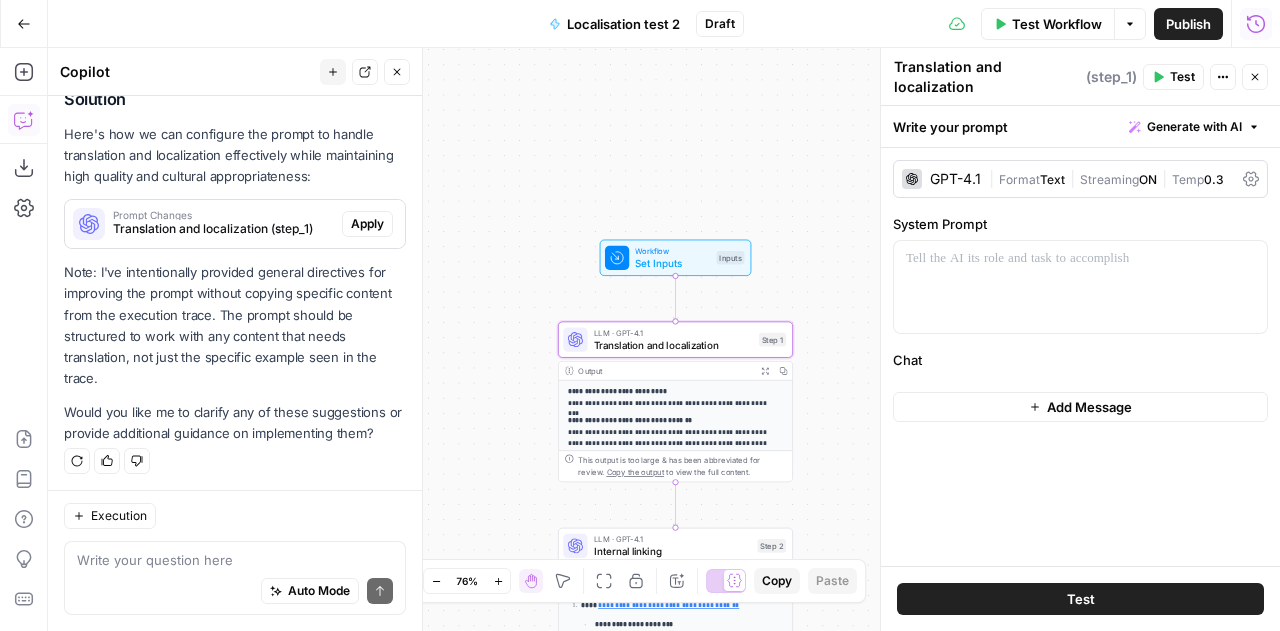 click on "Apply" at bounding box center [367, 224] 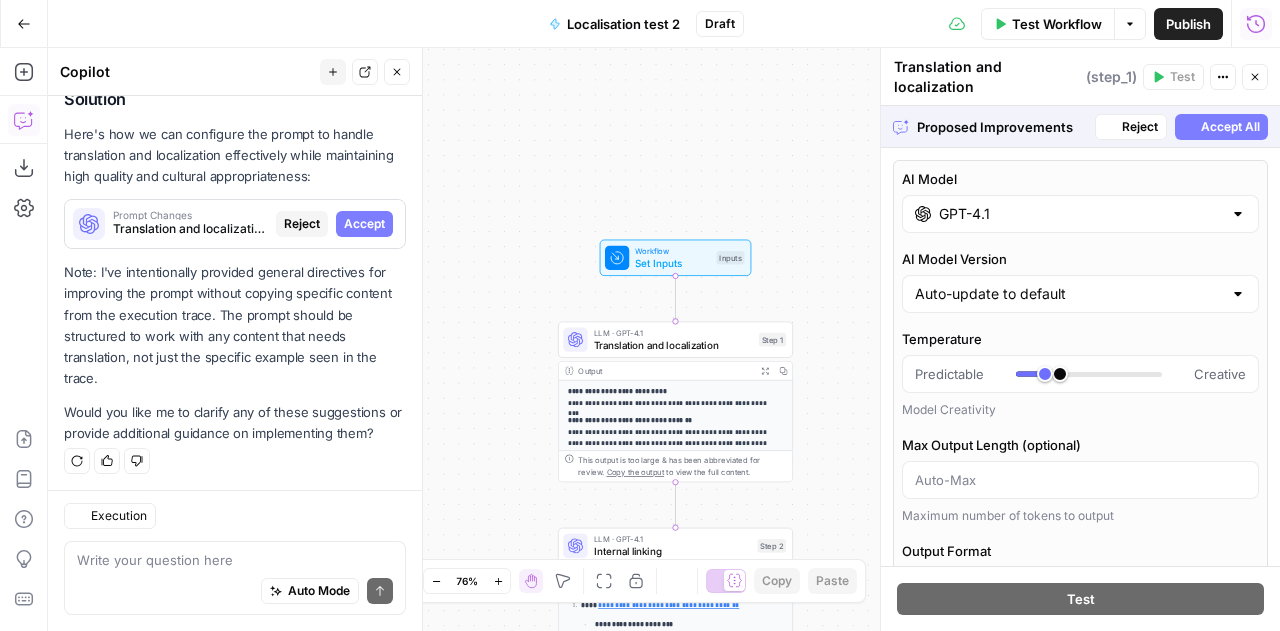 scroll, scrollTop: 368, scrollLeft: 0, axis: vertical 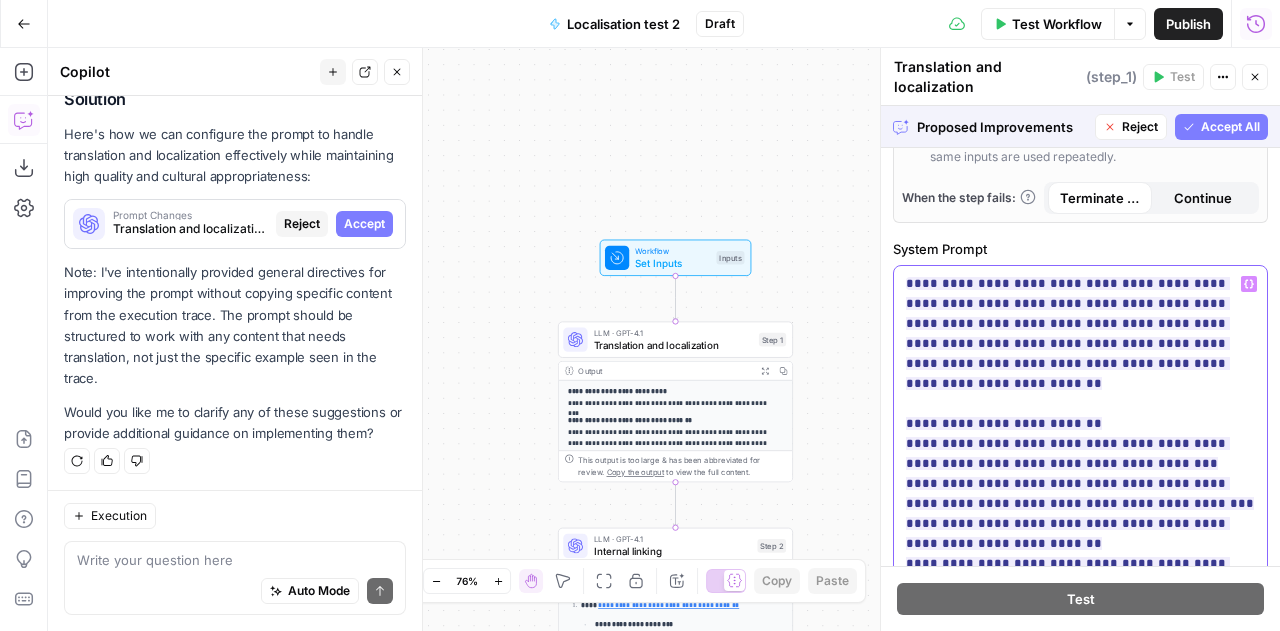 click on "**********" at bounding box center [1080, 574] 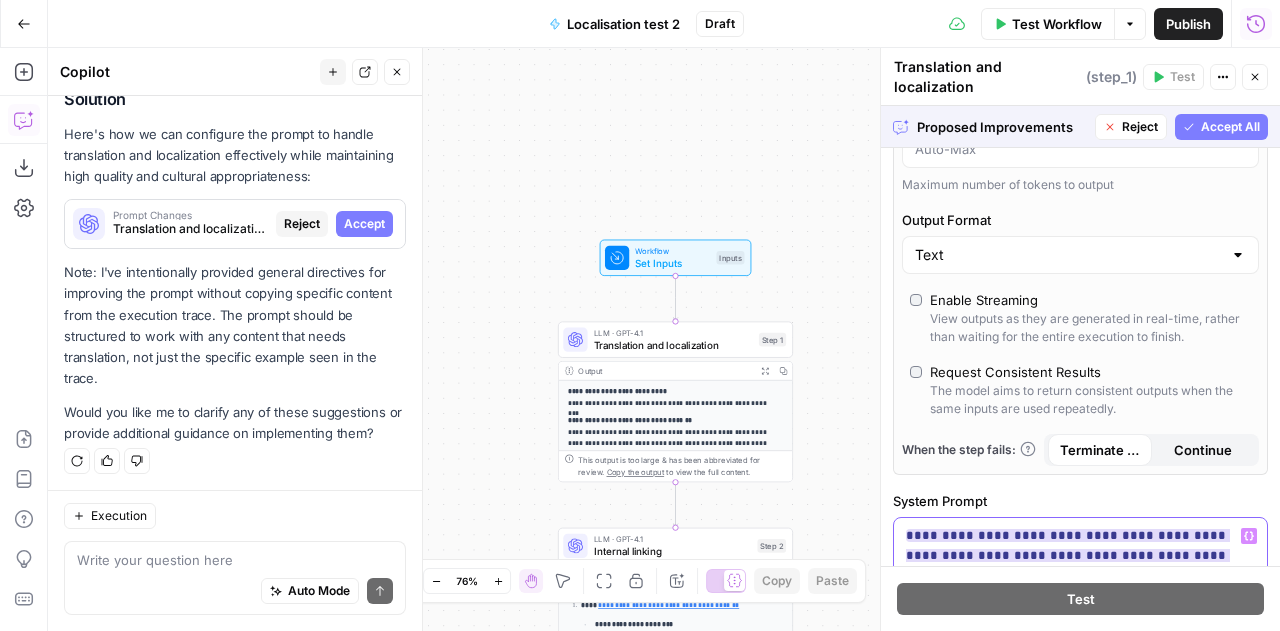 scroll, scrollTop: 458, scrollLeft: 0, axis: vertical 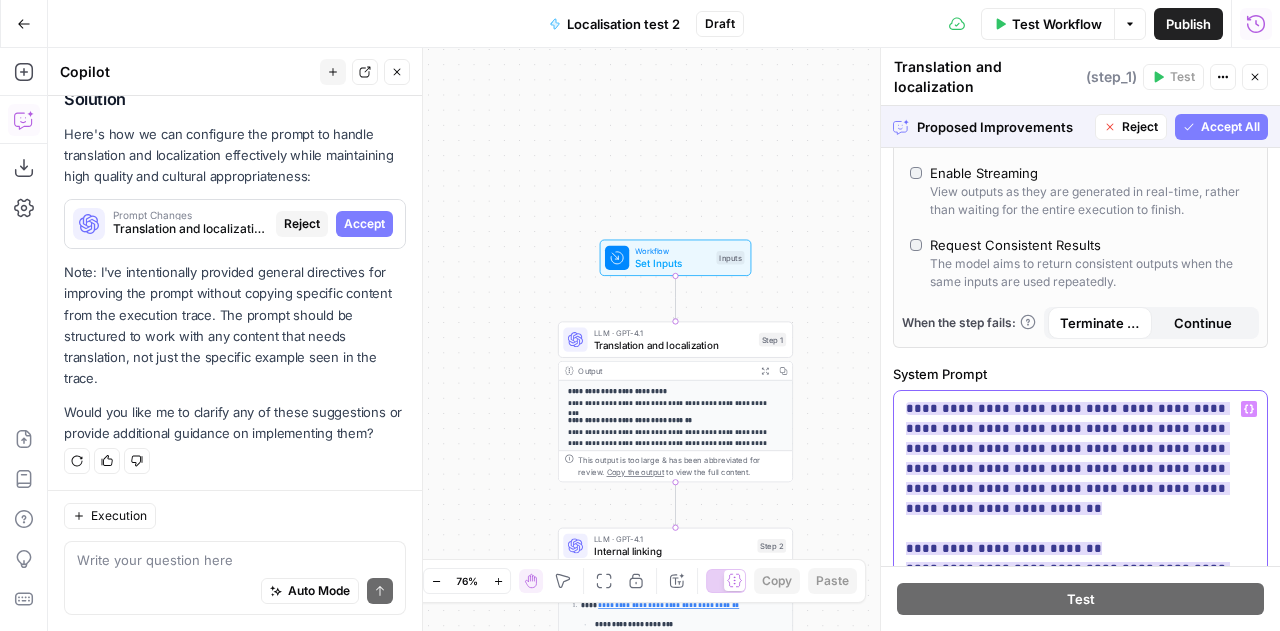 click on "**********" at bounding box center [1080, 698] 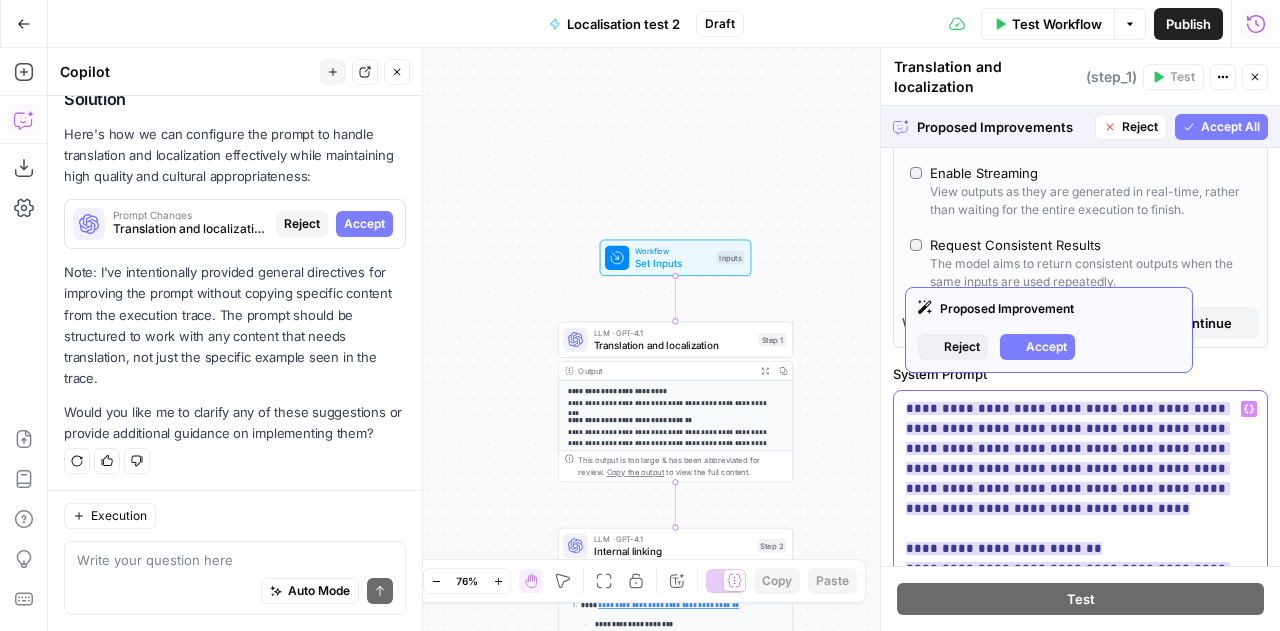 drag, startPoint x: 972, startPoint y: 437, endPoint x: 906, endPoint y: 441, distance: 66.1211 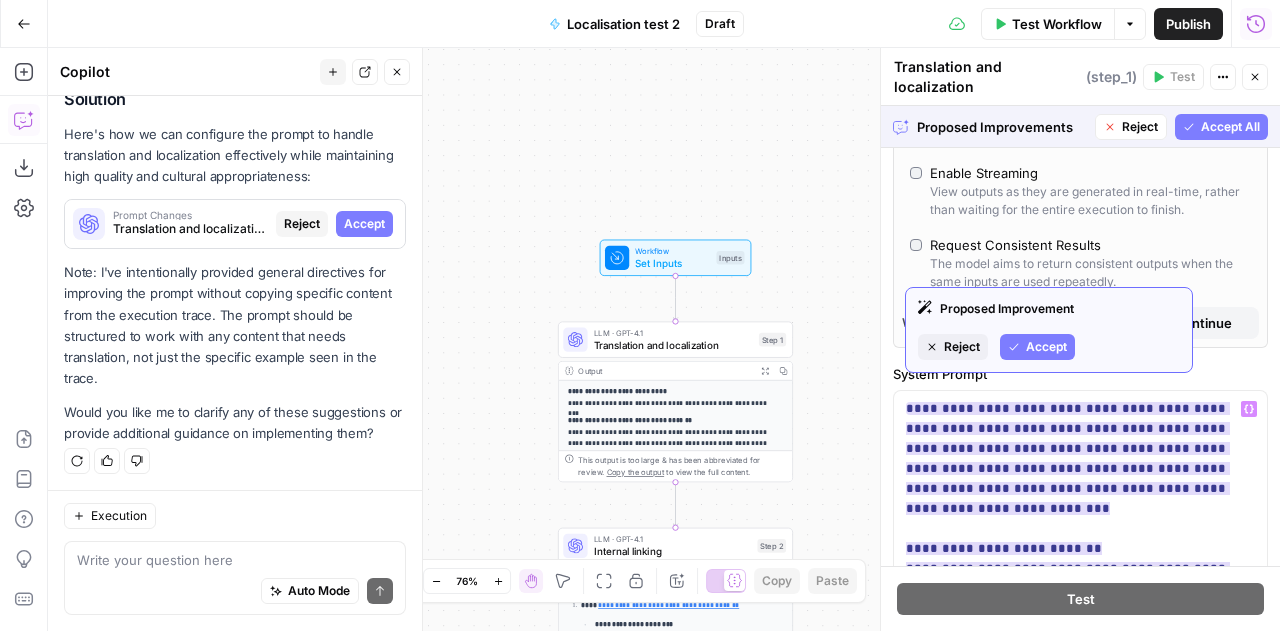 click on "Proposed Improvement Reject Accept" at bounding box center [1049, 330] 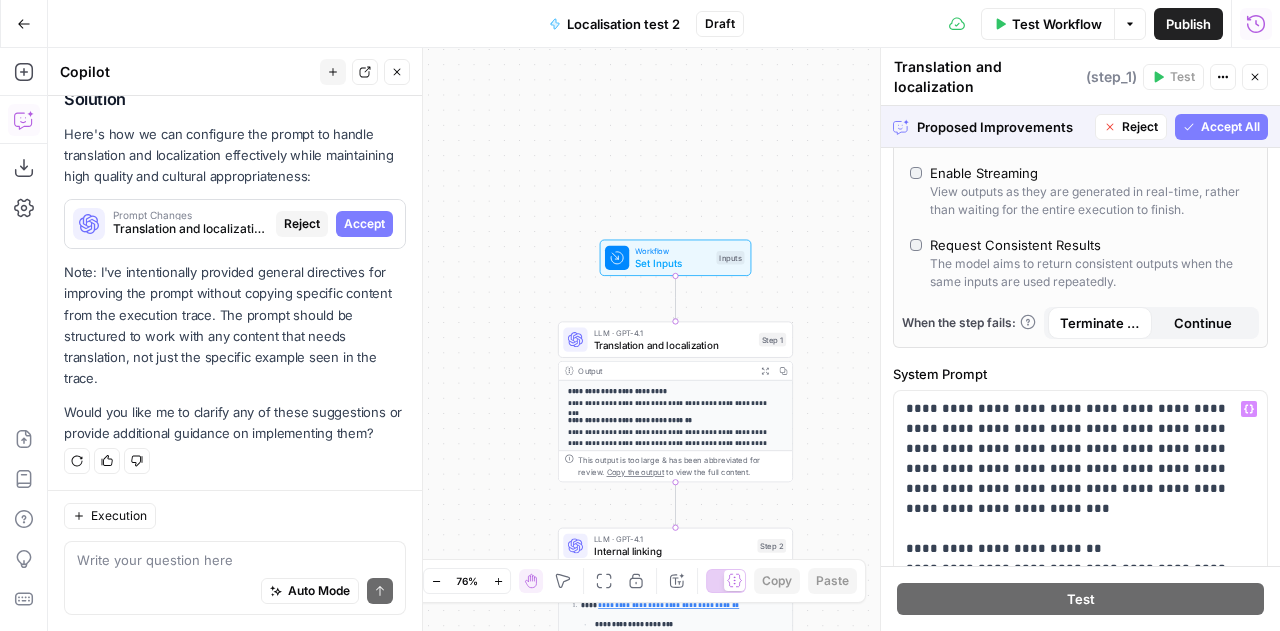 click on "Accept All" at bounding box center [1230, 127] 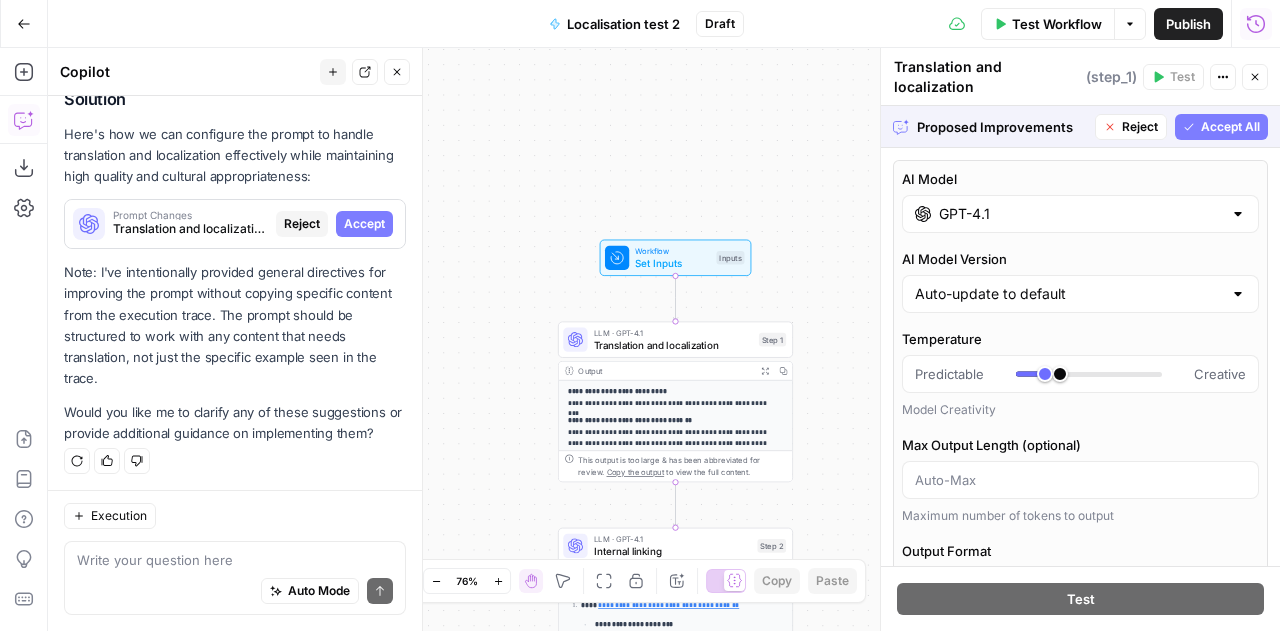 scroll, scrollTop: 400, scrollLeft: 0, axis: vertical 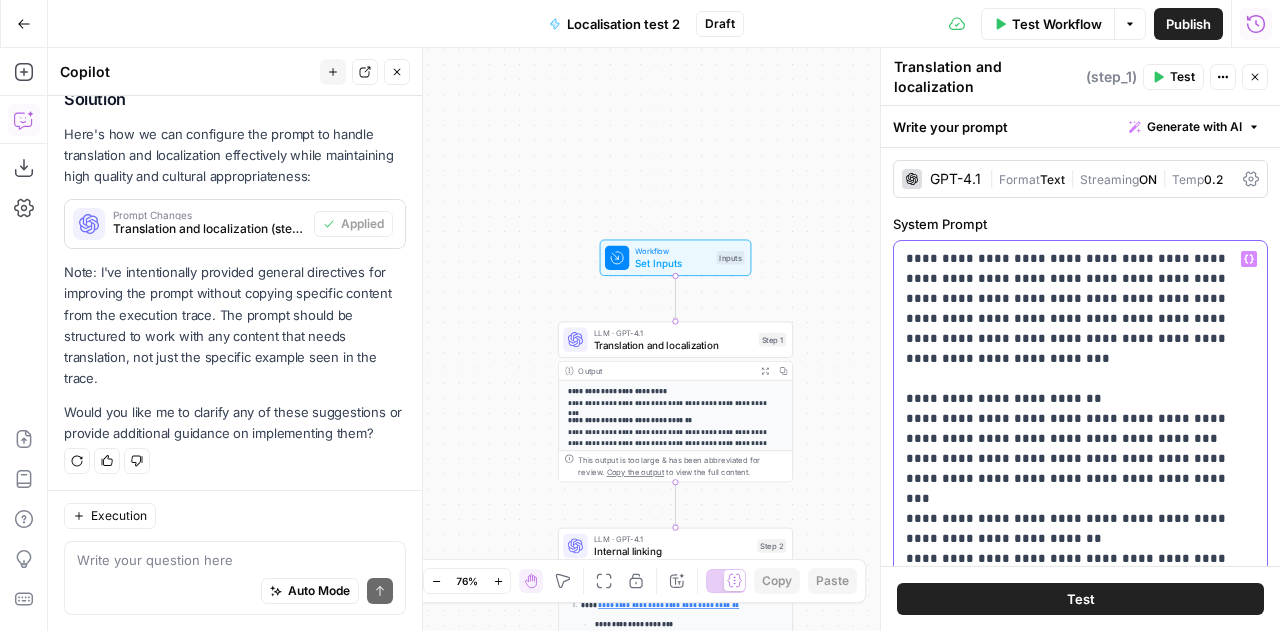 click on "**********" at bounding box center [1073, 529] 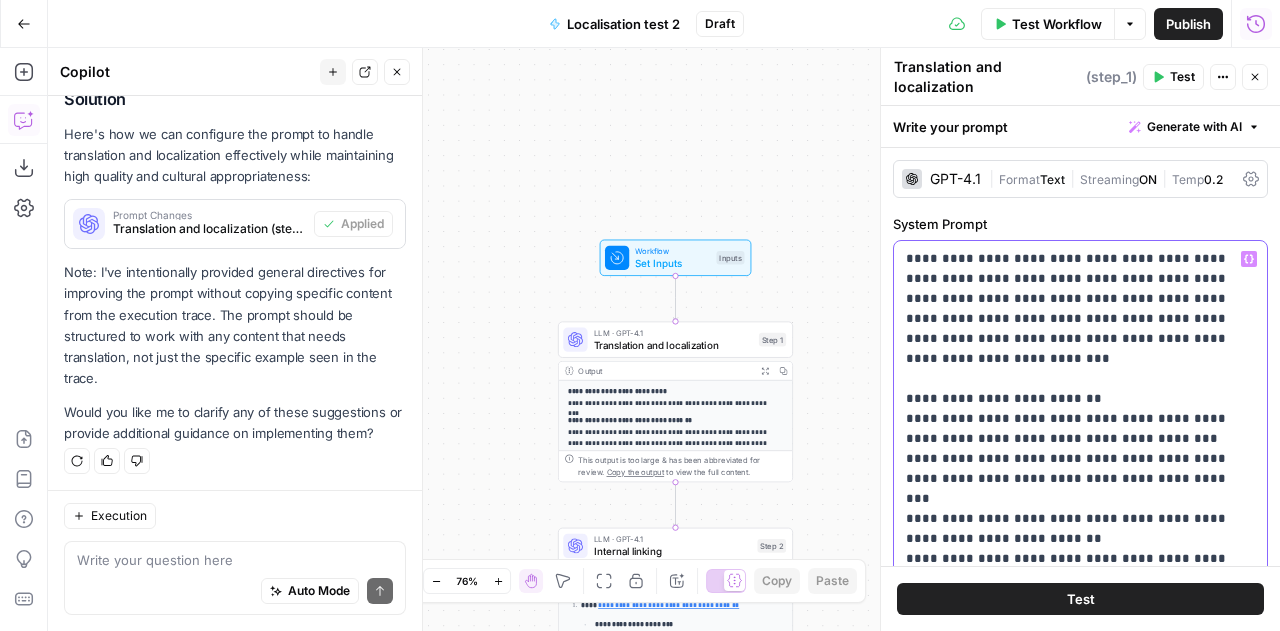 click on "**********" at bounding box center [1073, 529] 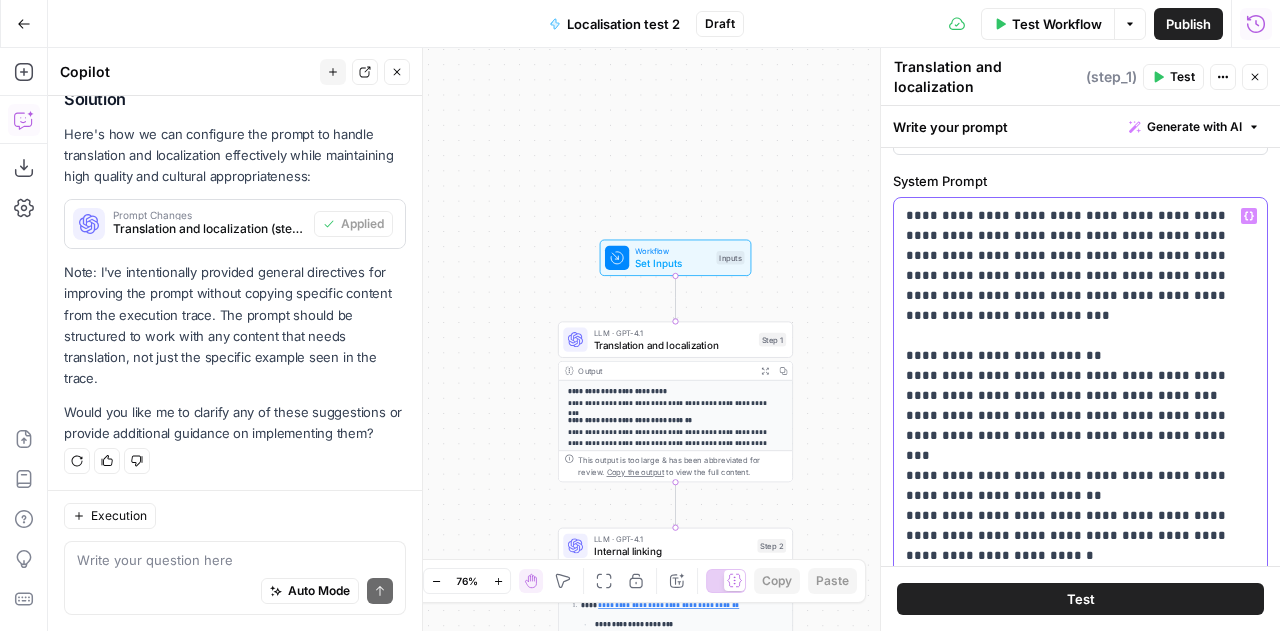 scroll, scrollTop: 44, scrollLeft: 0, axis: vertical 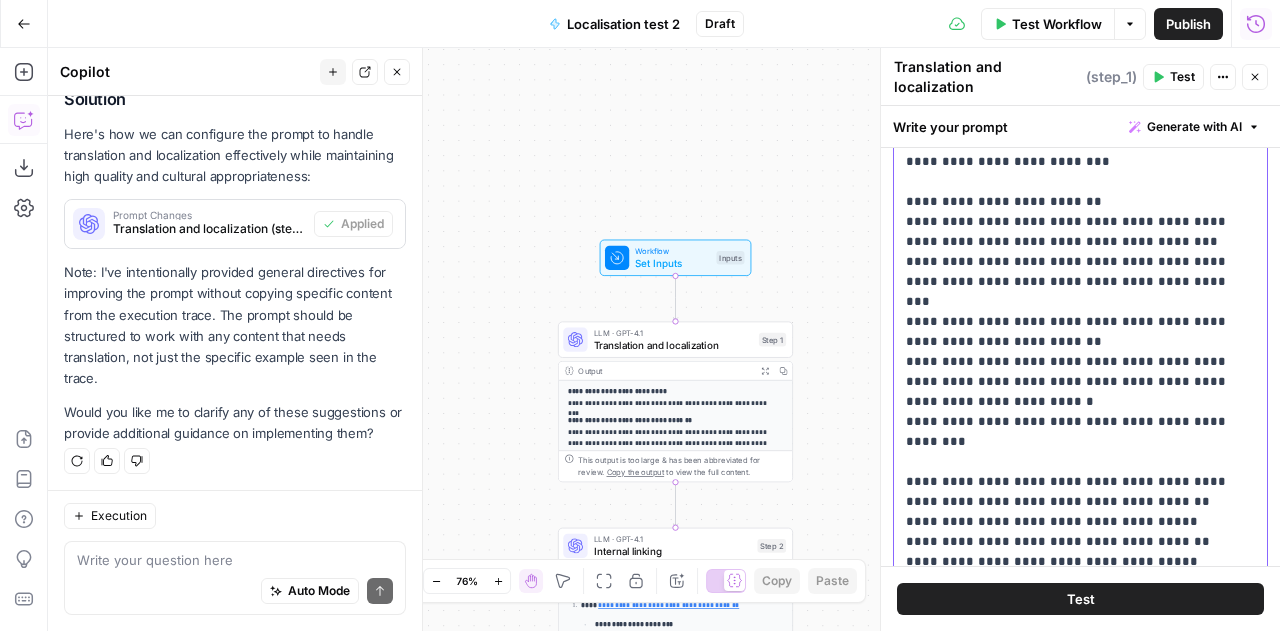 click on "**********" at bounding box center (1073, 332) 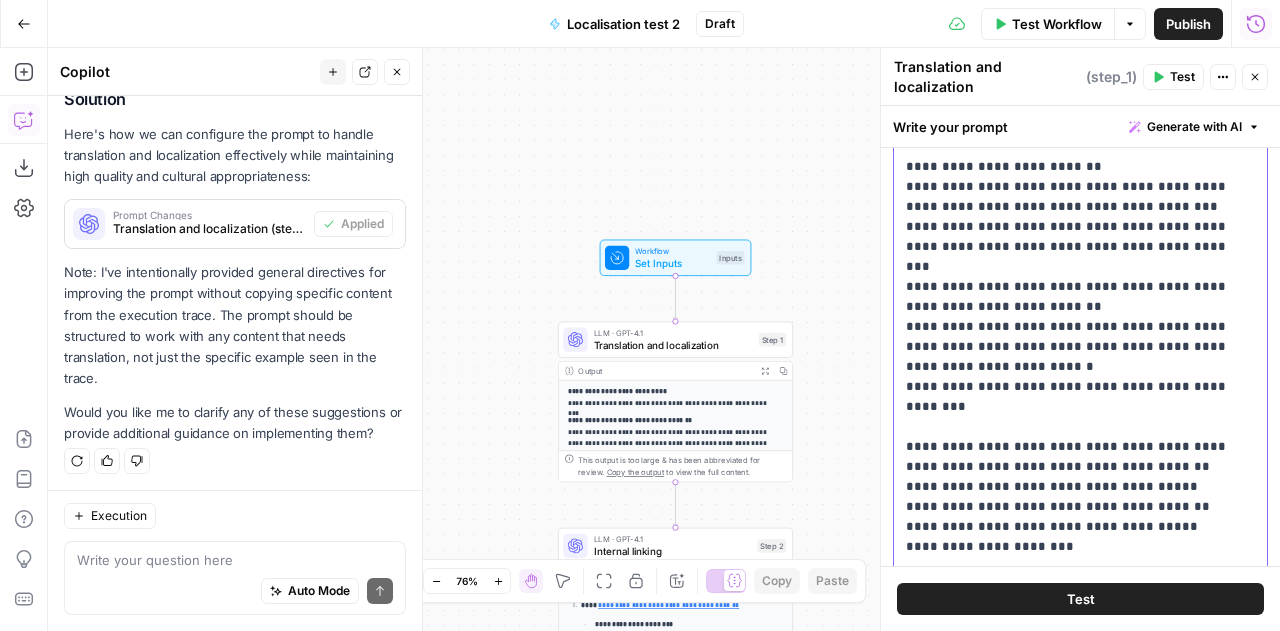 scroll, scrollTop: 0, scrollLeft: 0, axis: both 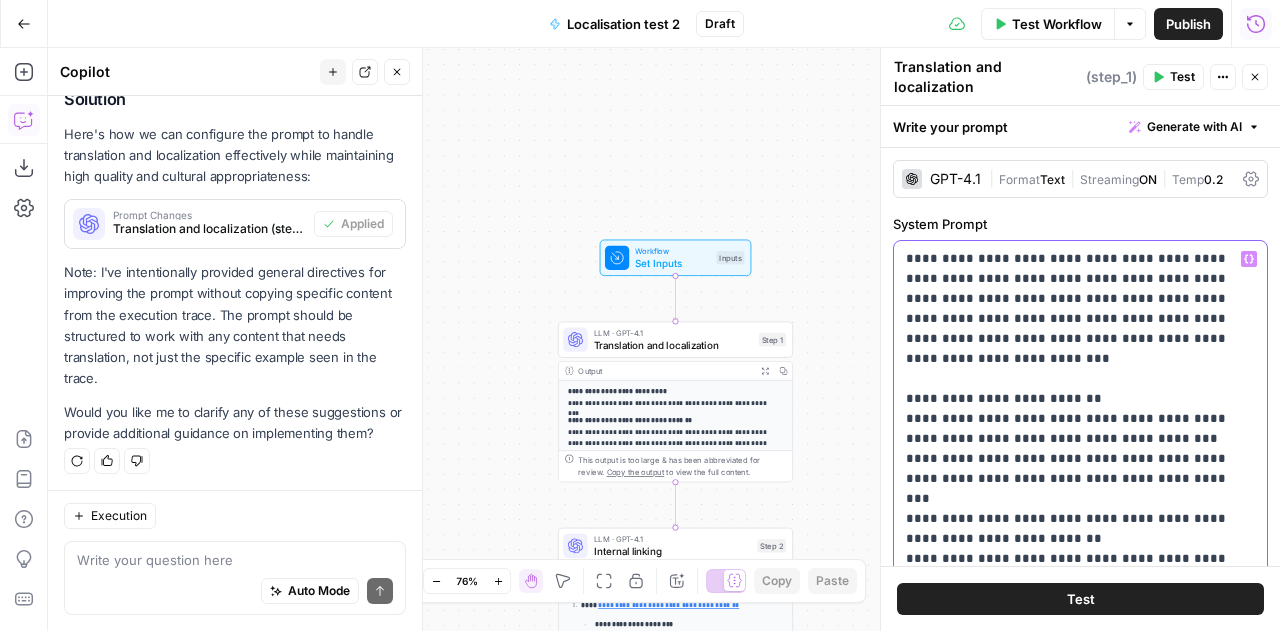 drag, startPoint x: 1126, startPoint y: 266, endPoint x: 901, endPoint y: 72, distance: 297.08752 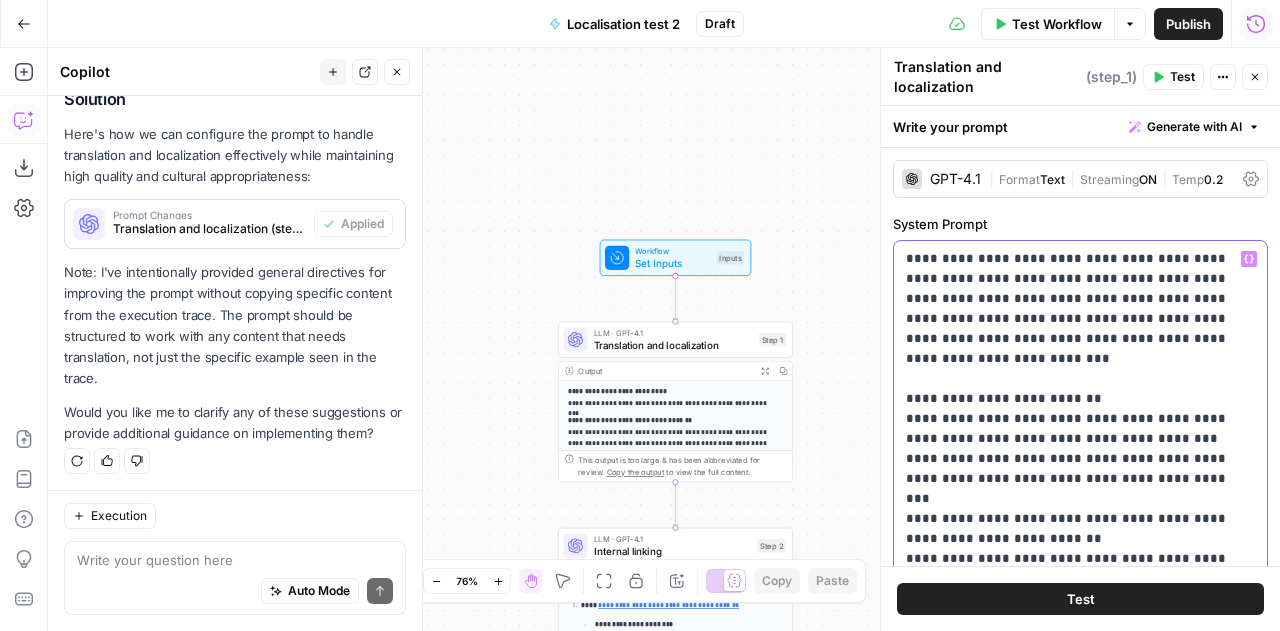 click on "**********" at bounding box center [1080, 339] 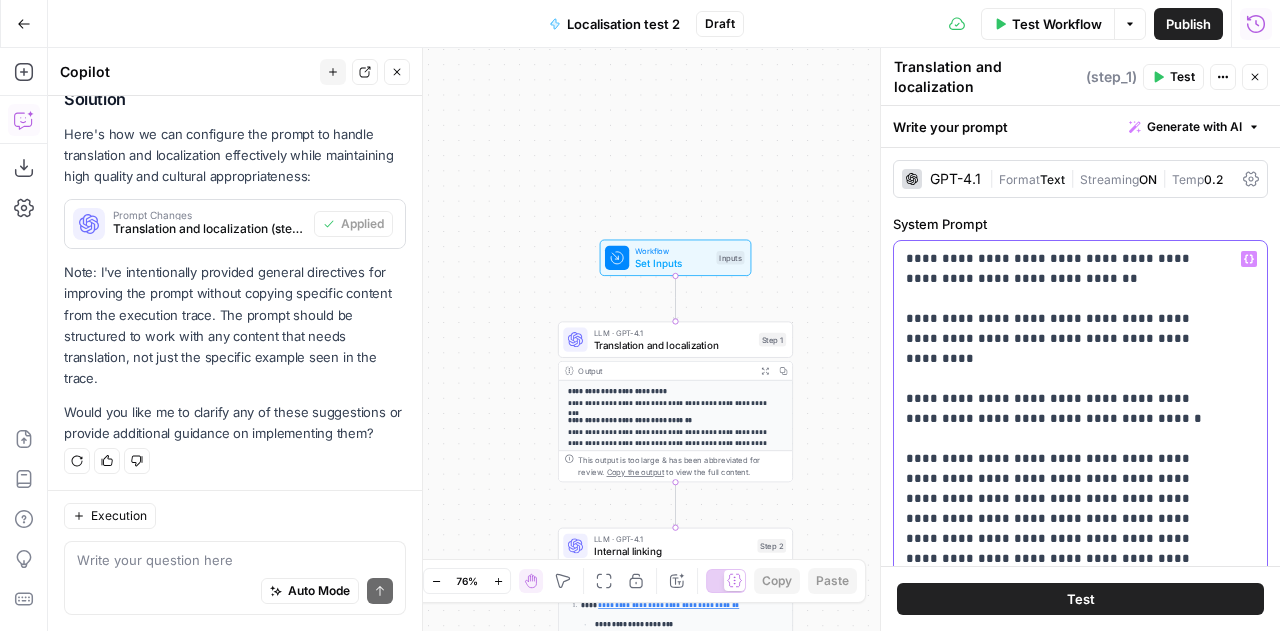 click on "**********" at bounding box center [1080, 648] 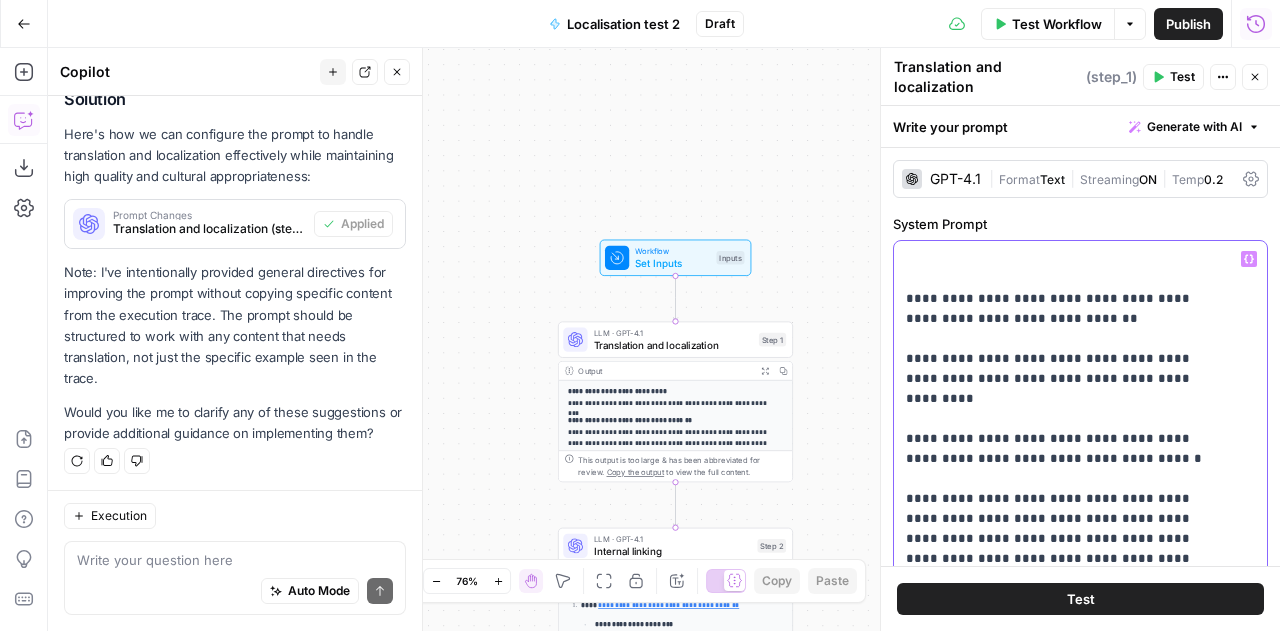 type 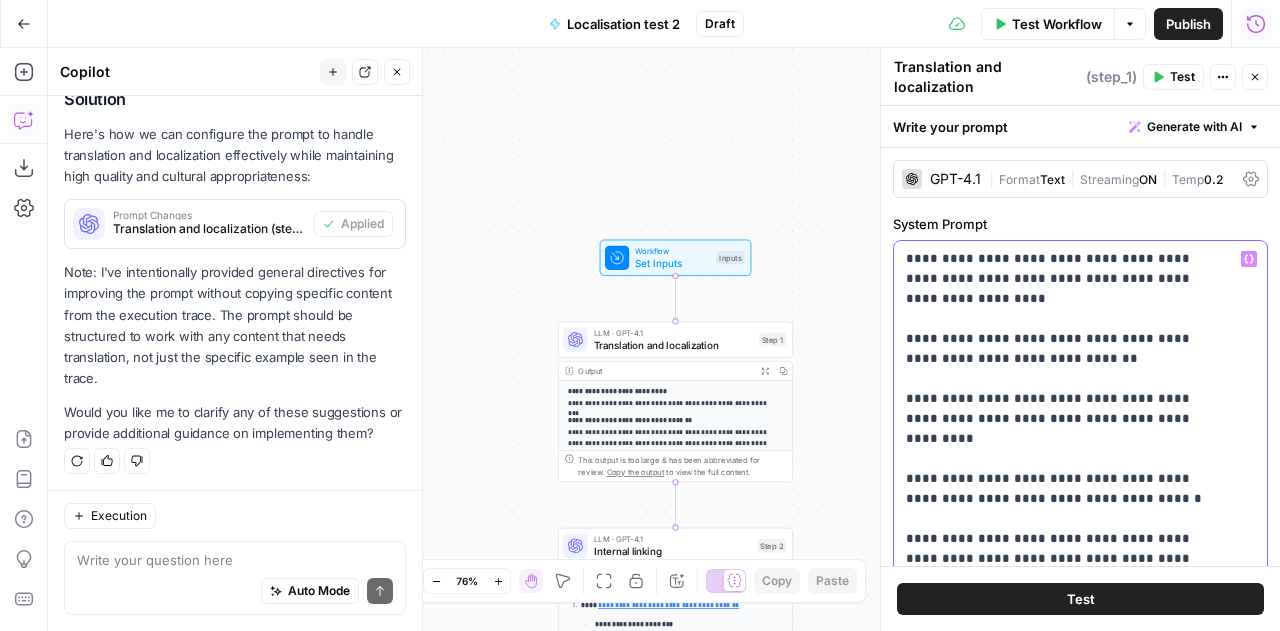 click on "**********" at bounding box center [1080, 648] 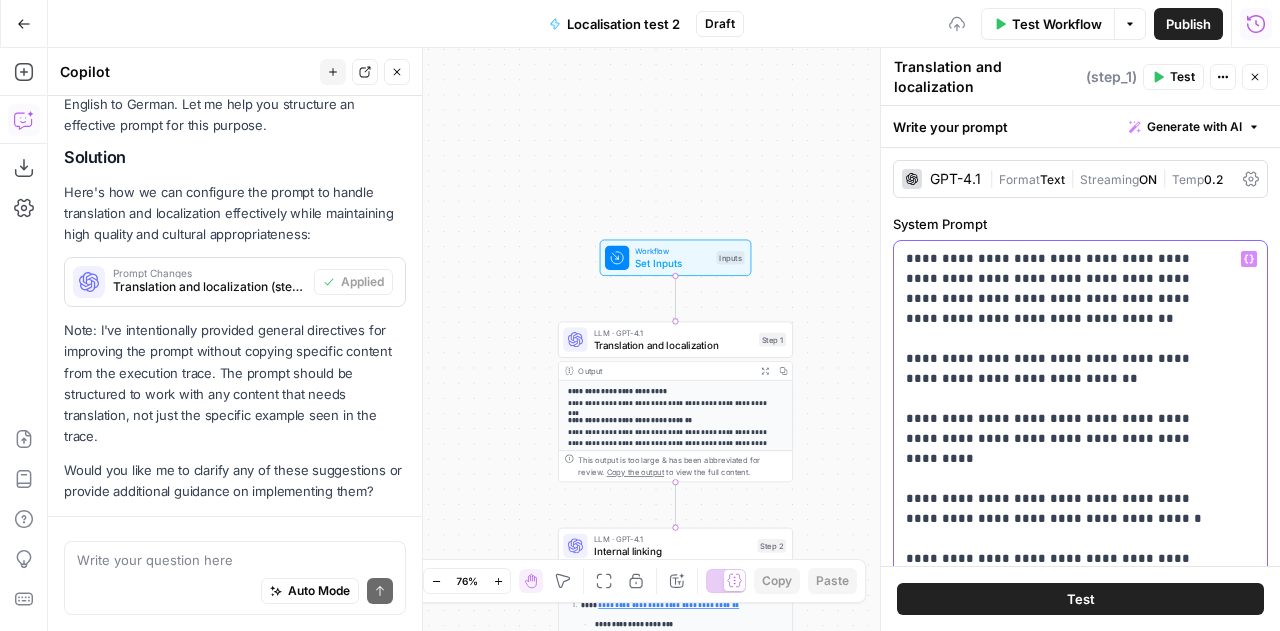 scroll, scrollTop: 400, scrollLeft: 0, axis: vertical 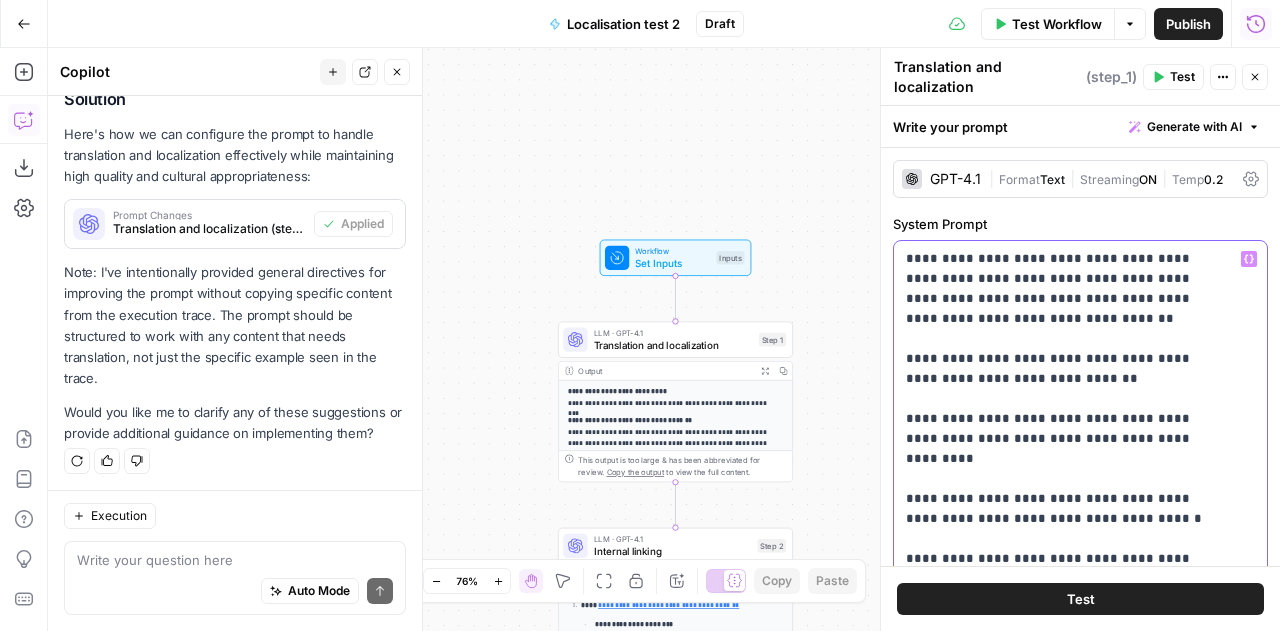 click on "**********" at bounding box center (1065, 769) 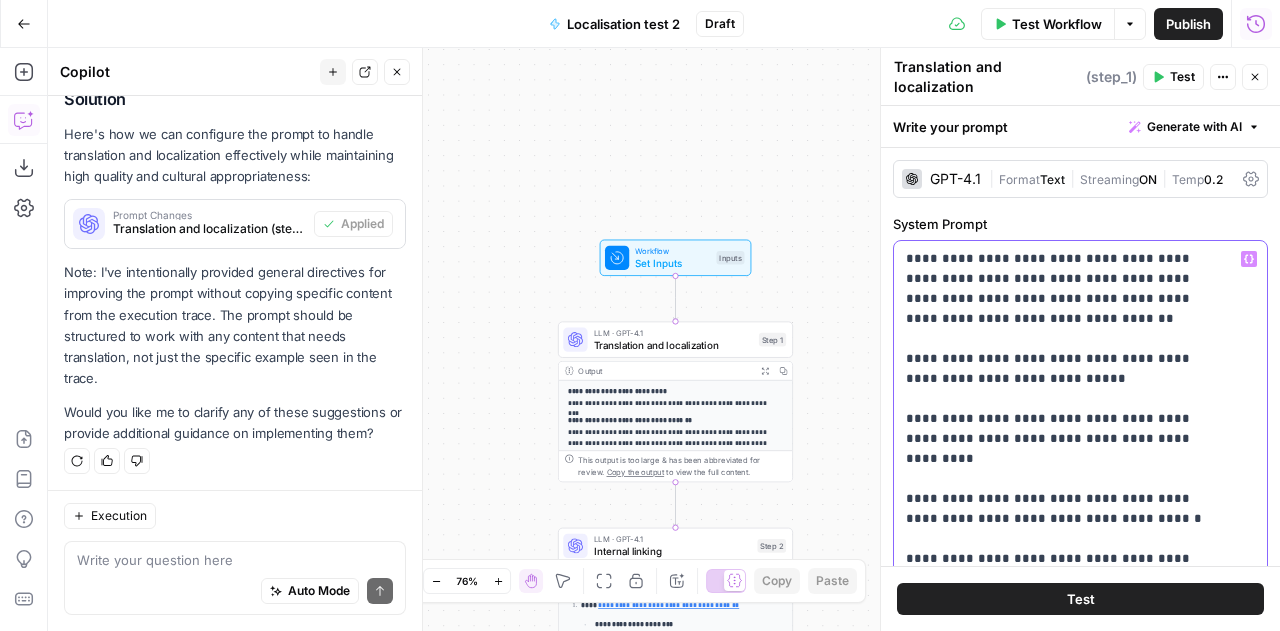 click on "**********" at bounding box center [1065, 769] 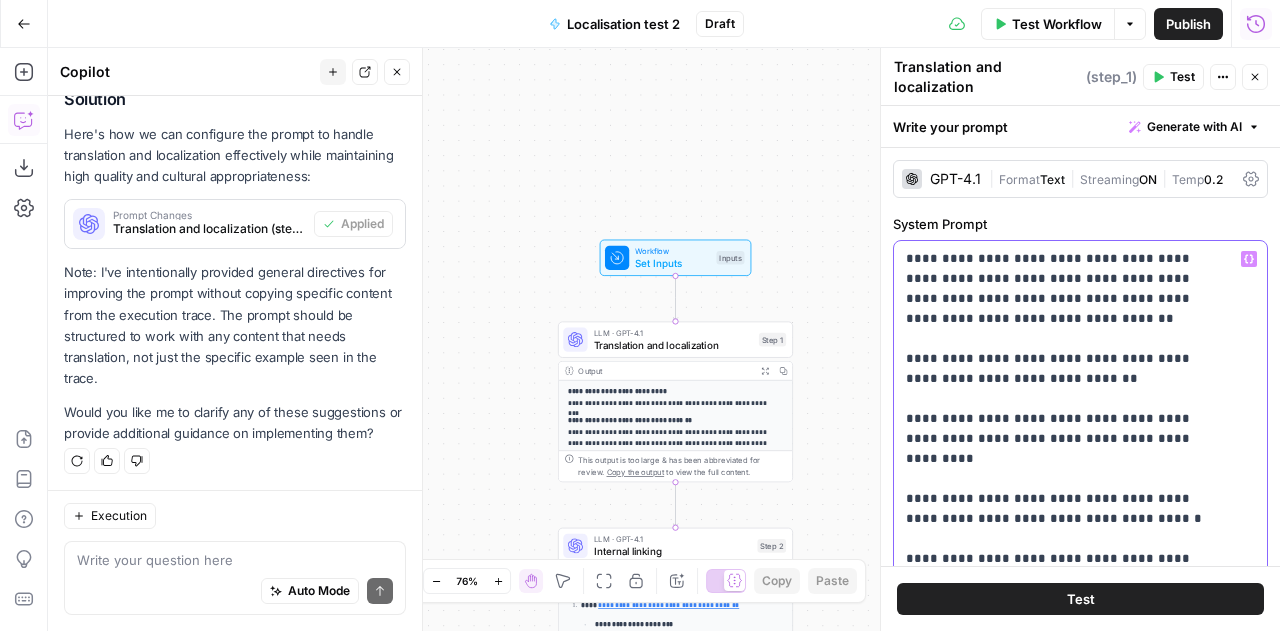 click on "**********" at bounding box center (1065, 769) 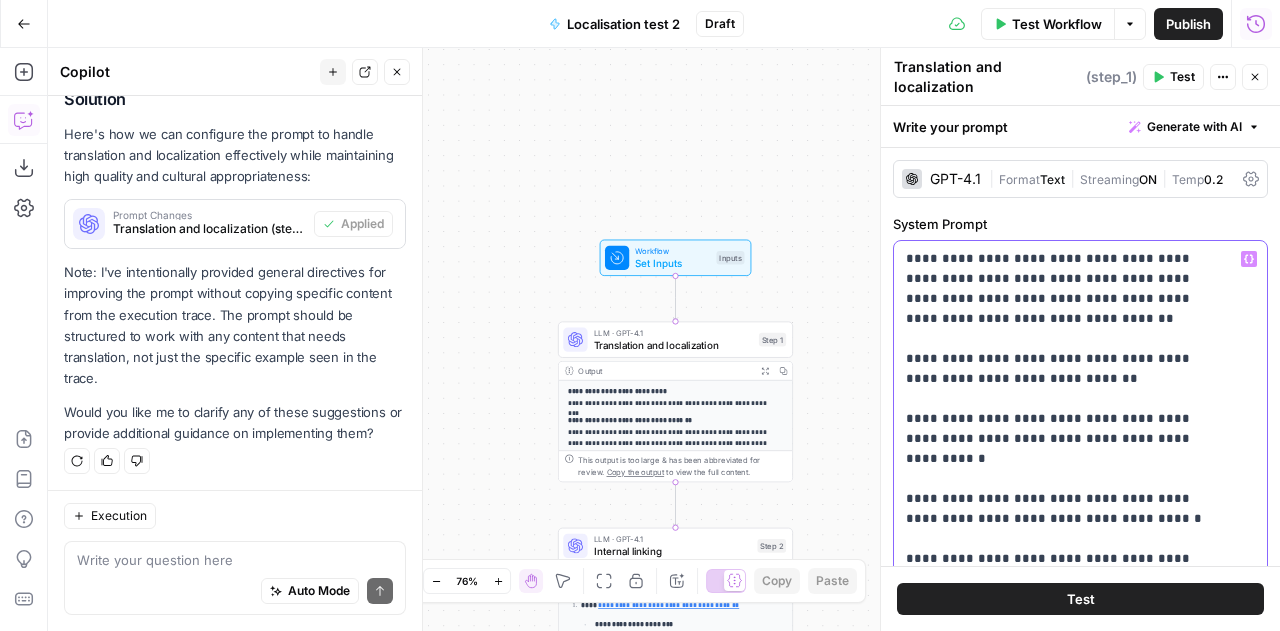 click on "**********" at bounding box center (1065, 769) 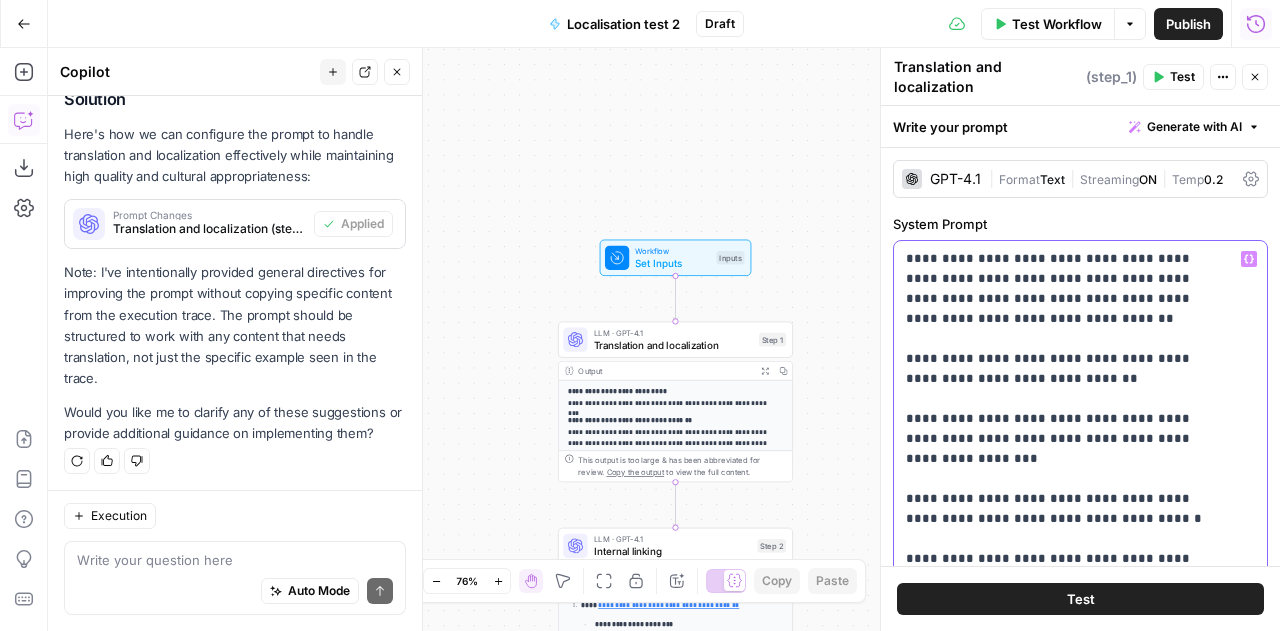 scroll, scrollTop: 39, scrollLeft: 0, axis: vertical 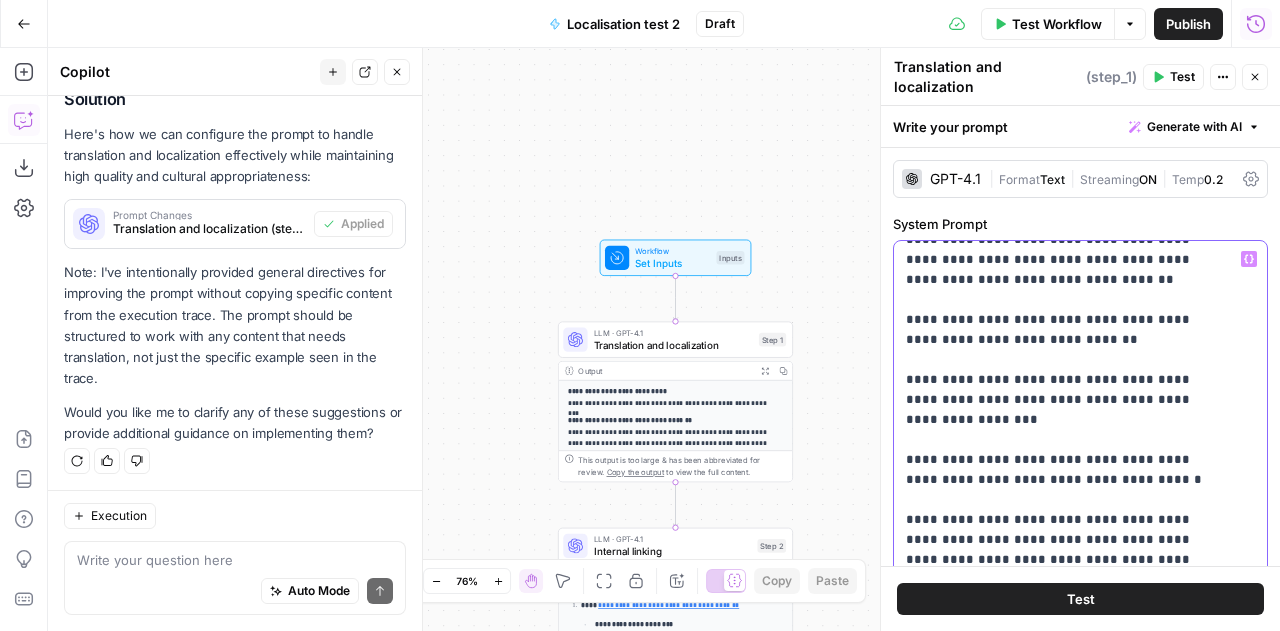 click on "**********" at bounding box center [1065, 730] 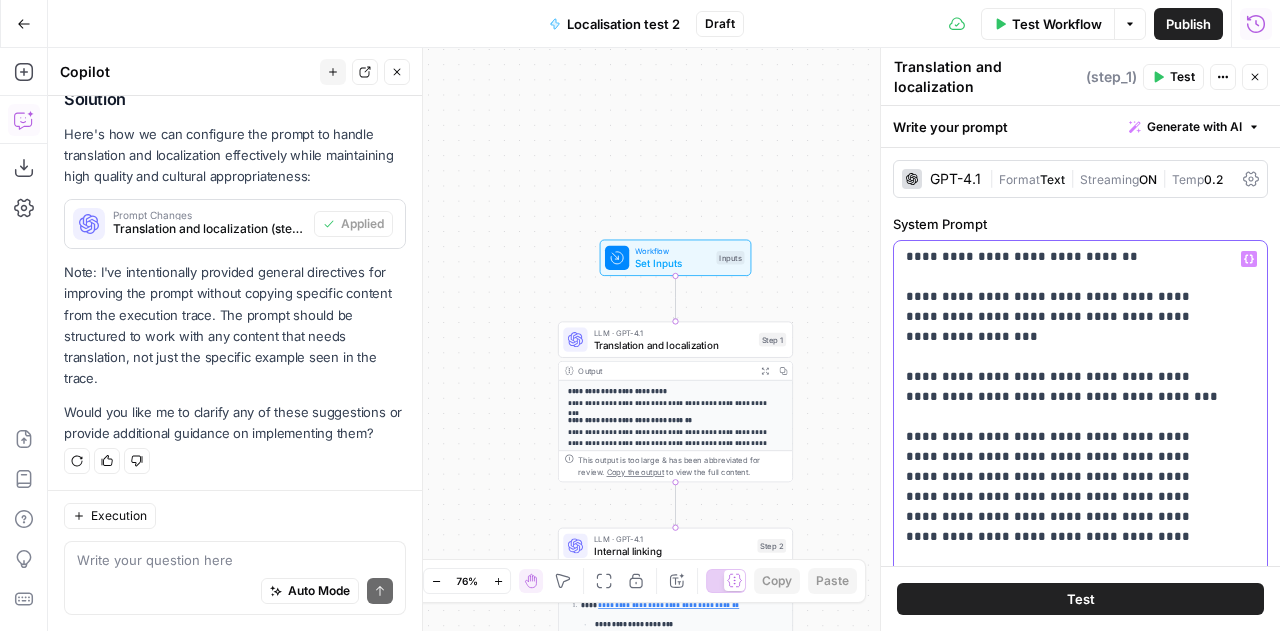scroll, scrollTop: 123, scrollLeft: 0, axis: vertical 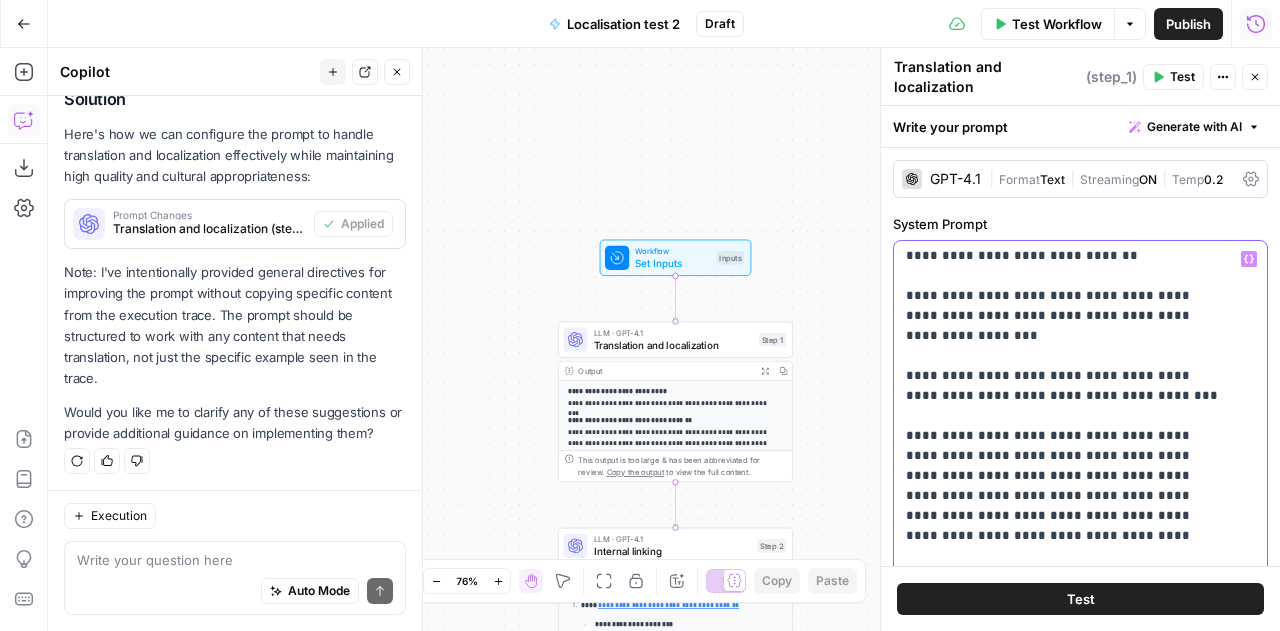 click on "**********" at bounding box center [1073, 648] 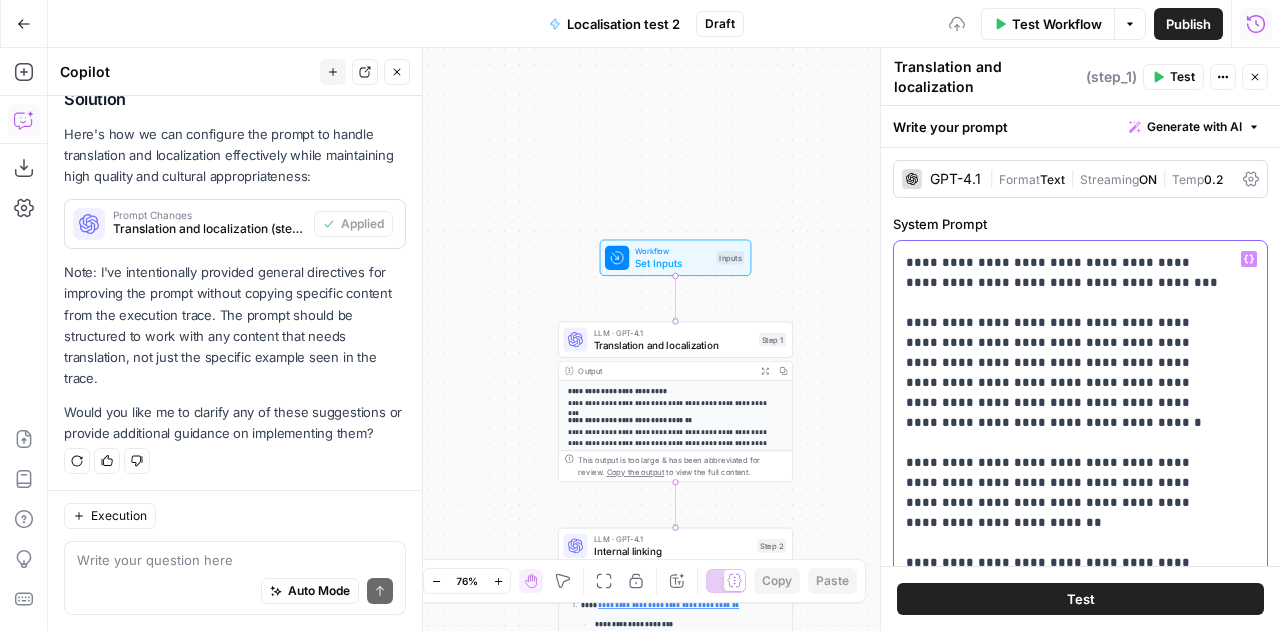 scroll, scrollTop: 241, scrollLeft: 0, axis: vertical 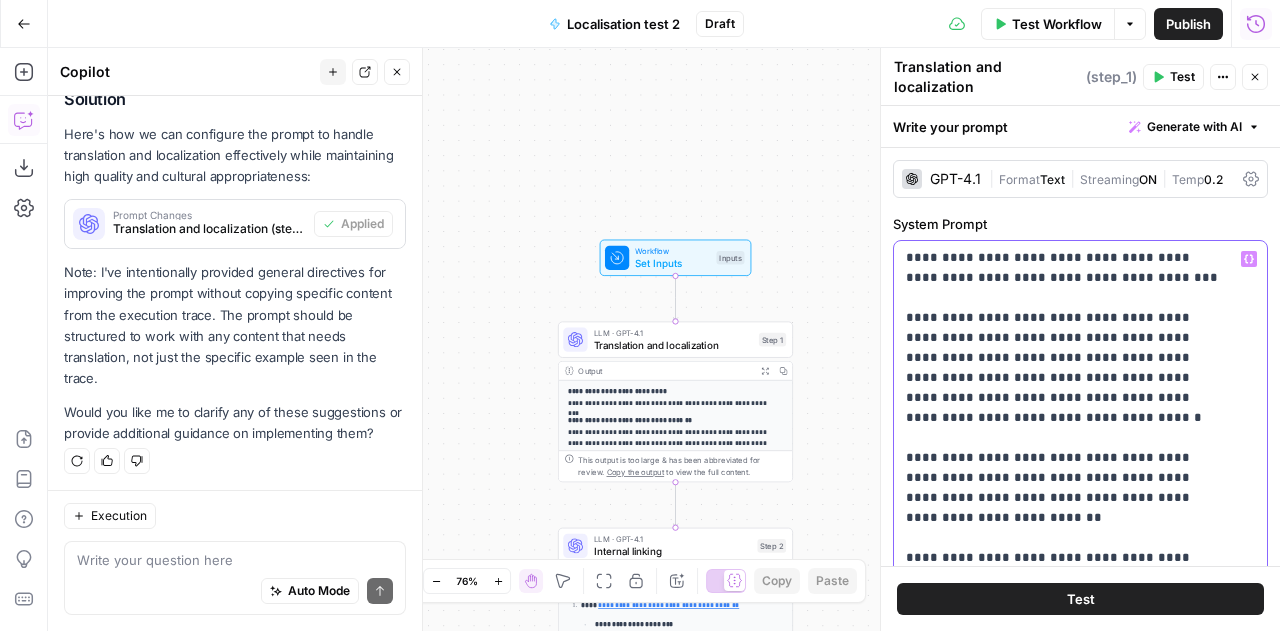 click on "**********" at bounding box center [1073, 648] 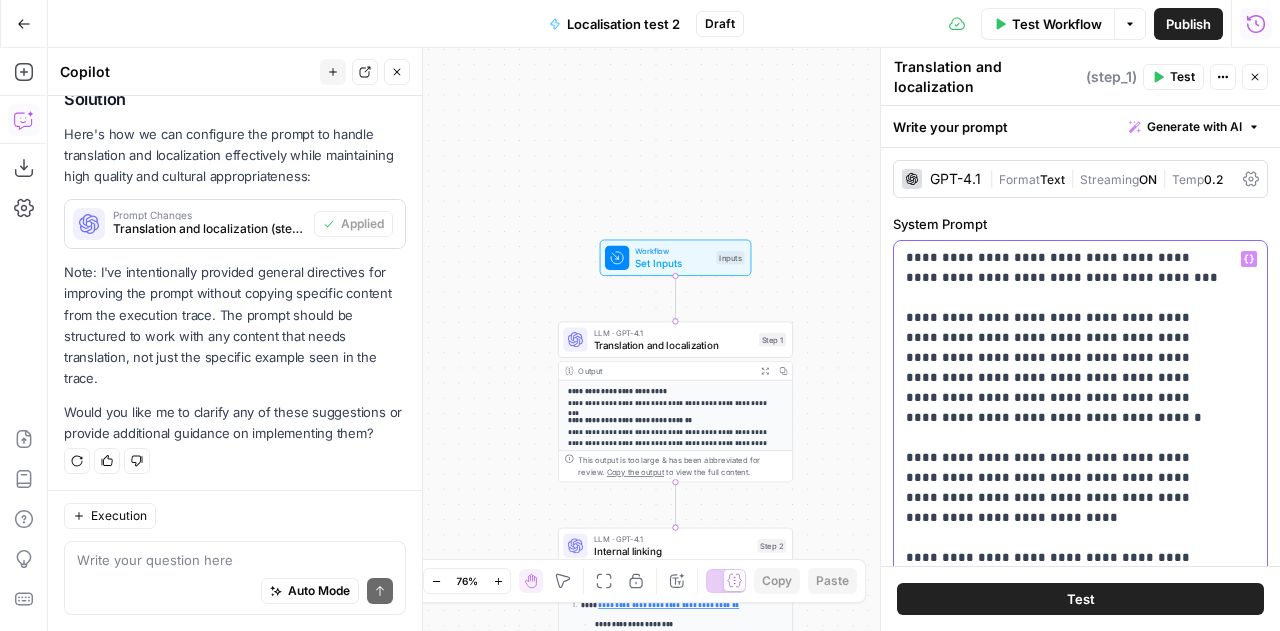 click on "**********" at bounding box center (1065, 528) 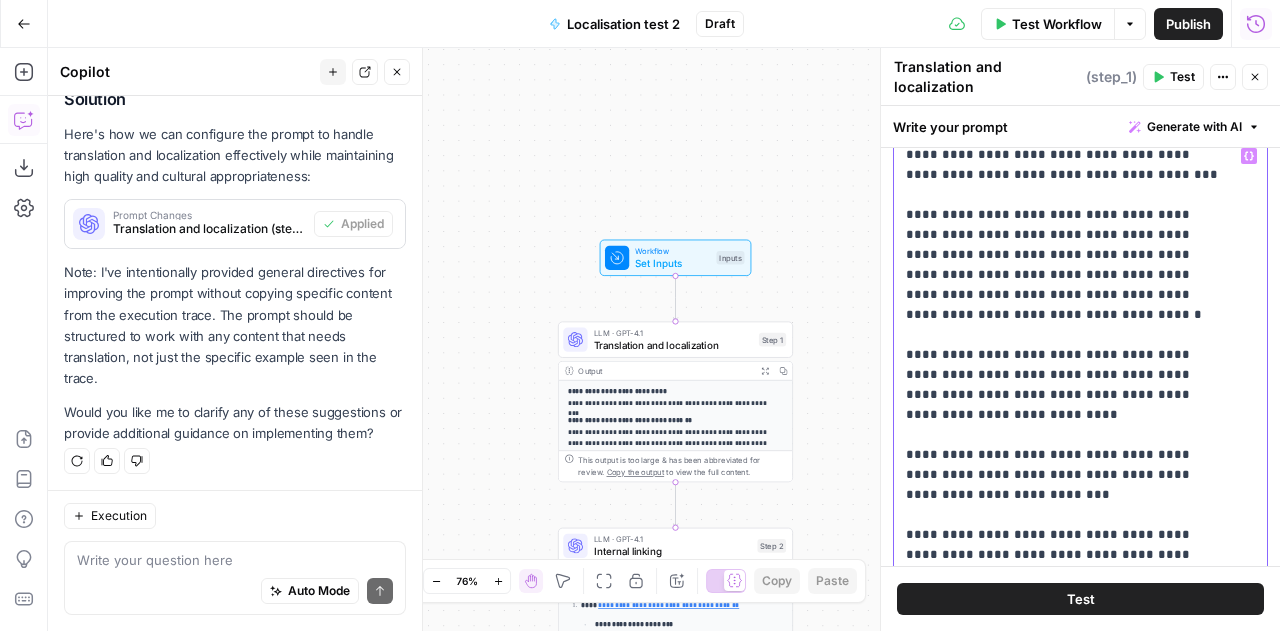 scroll, scrollTop: 104, scrollLeft: 0, axis: vertical 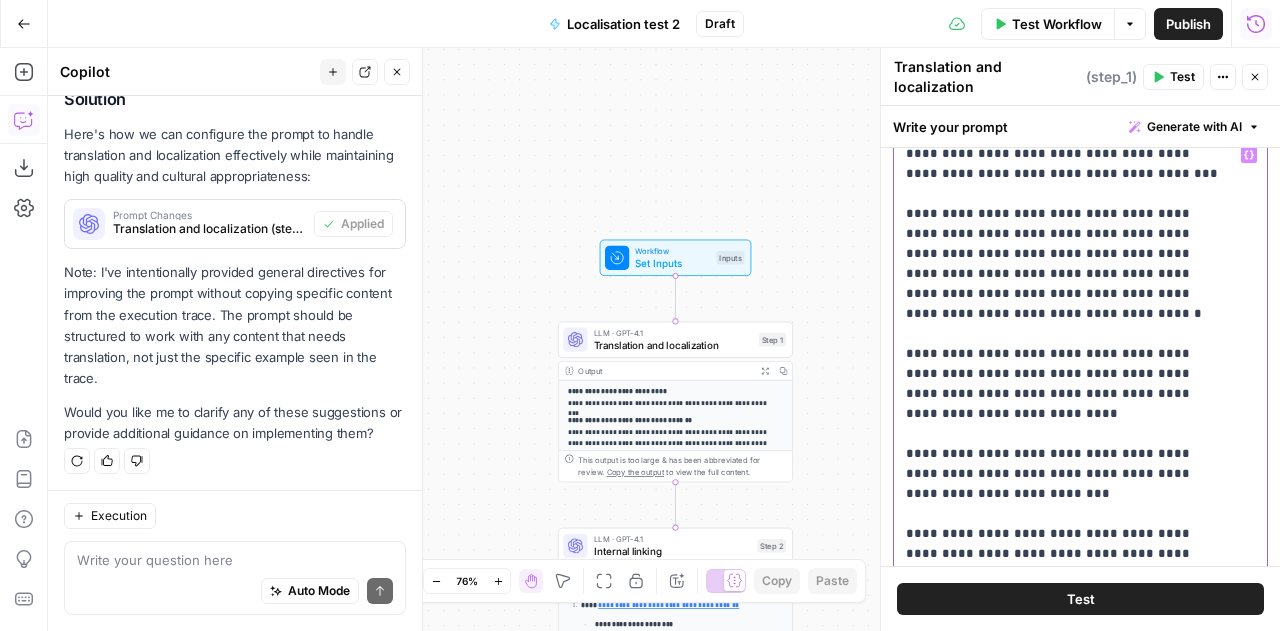click on "**********" at bounding box center (1073, 544) 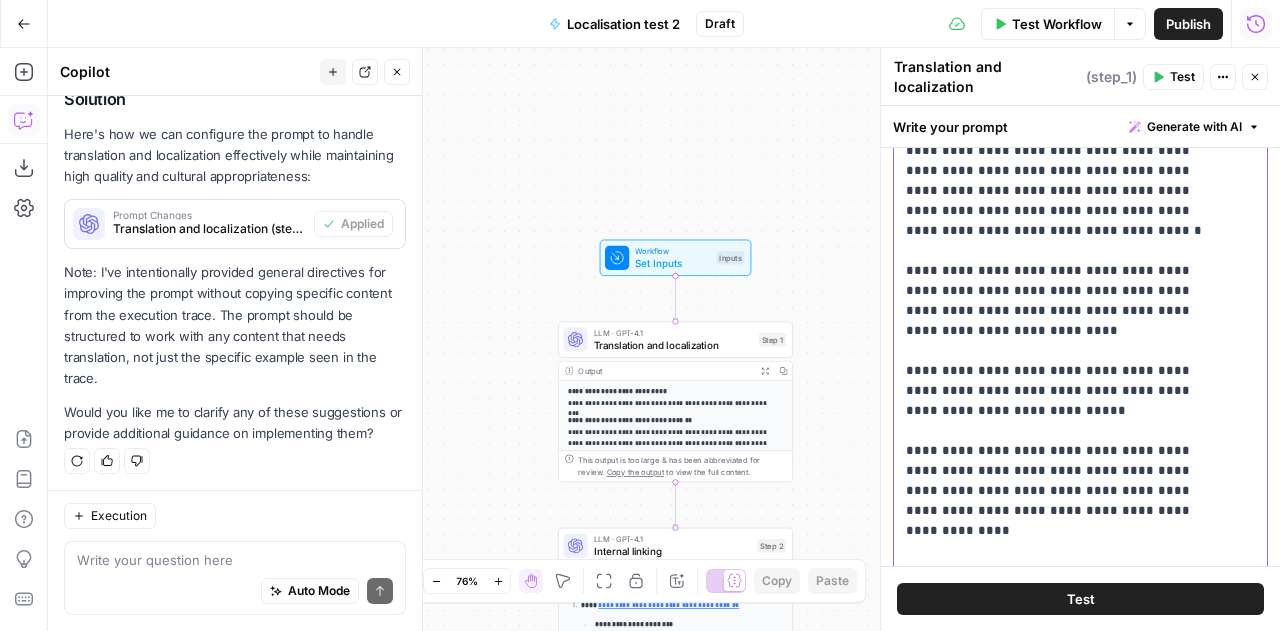 scroll, scrollTop: 188, scrollLeft: 0, axis: vertical 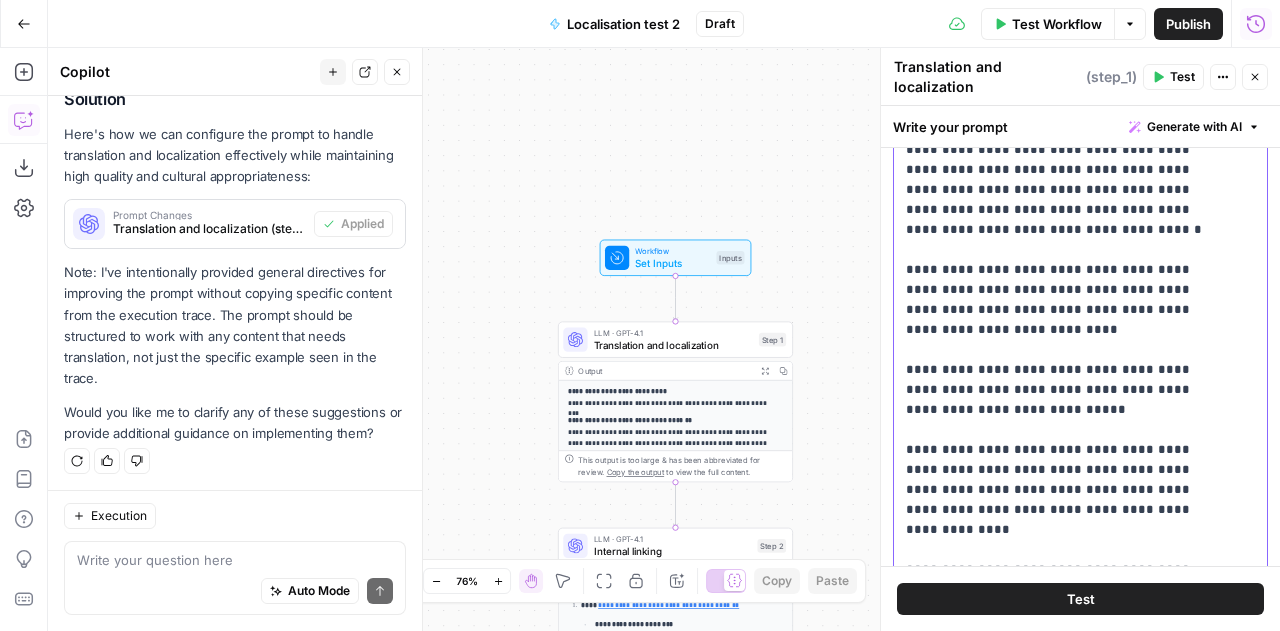 click on "**********" at bounding box center (1073, 460) 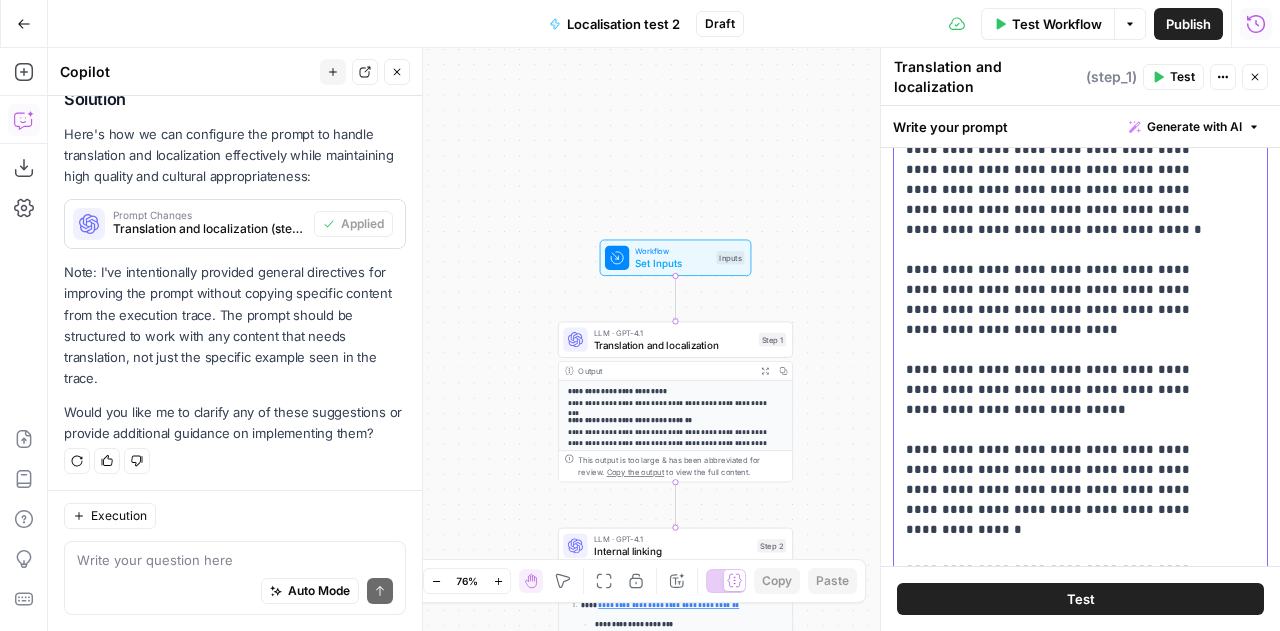 click on "**********" at bounding box center (1073, 460) 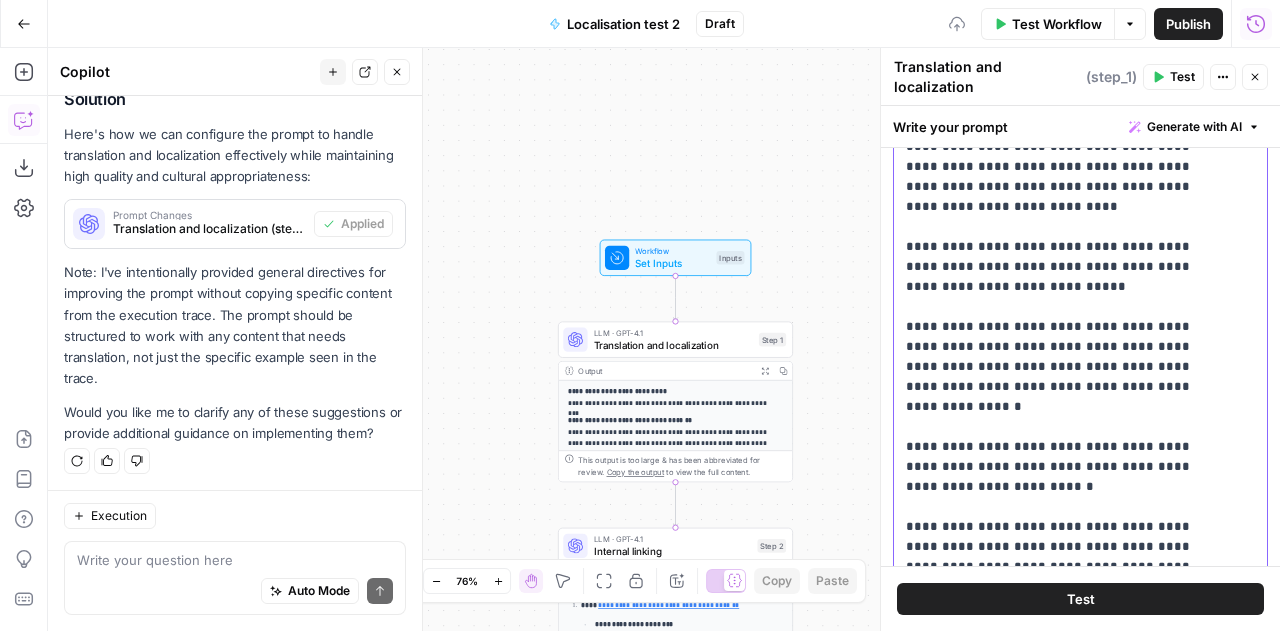 scroll, scrollTop: 315, scrollLeft: 0, axis: vertical 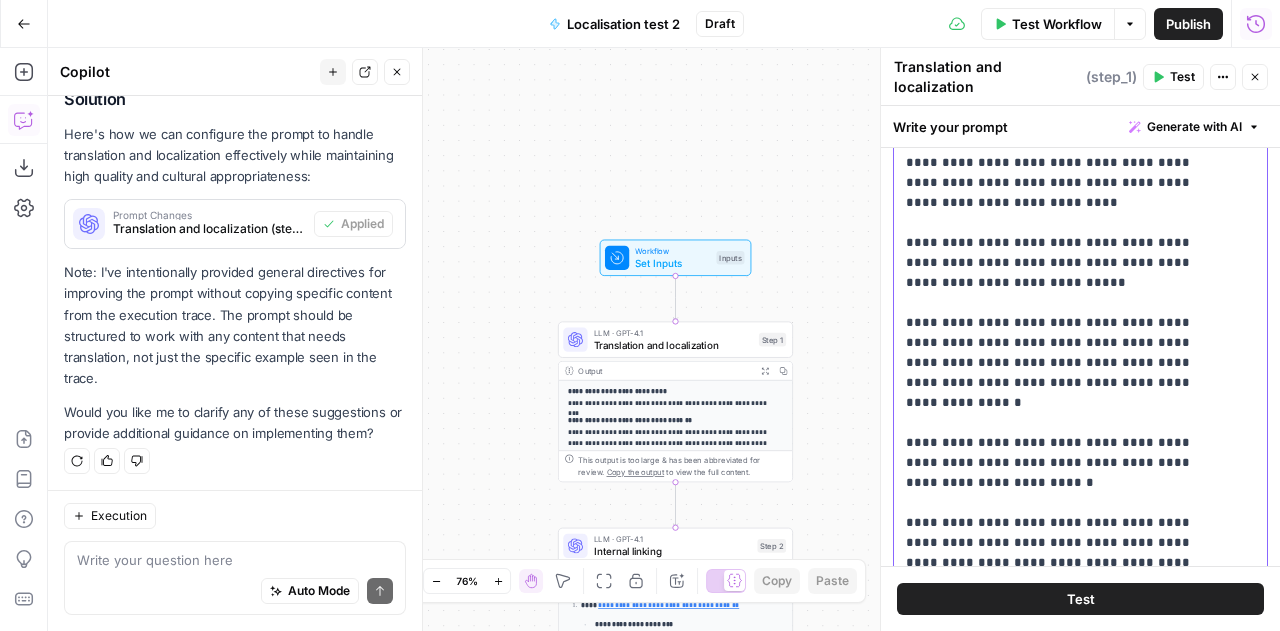 click on "**********" at bounding box center [1073, 333] 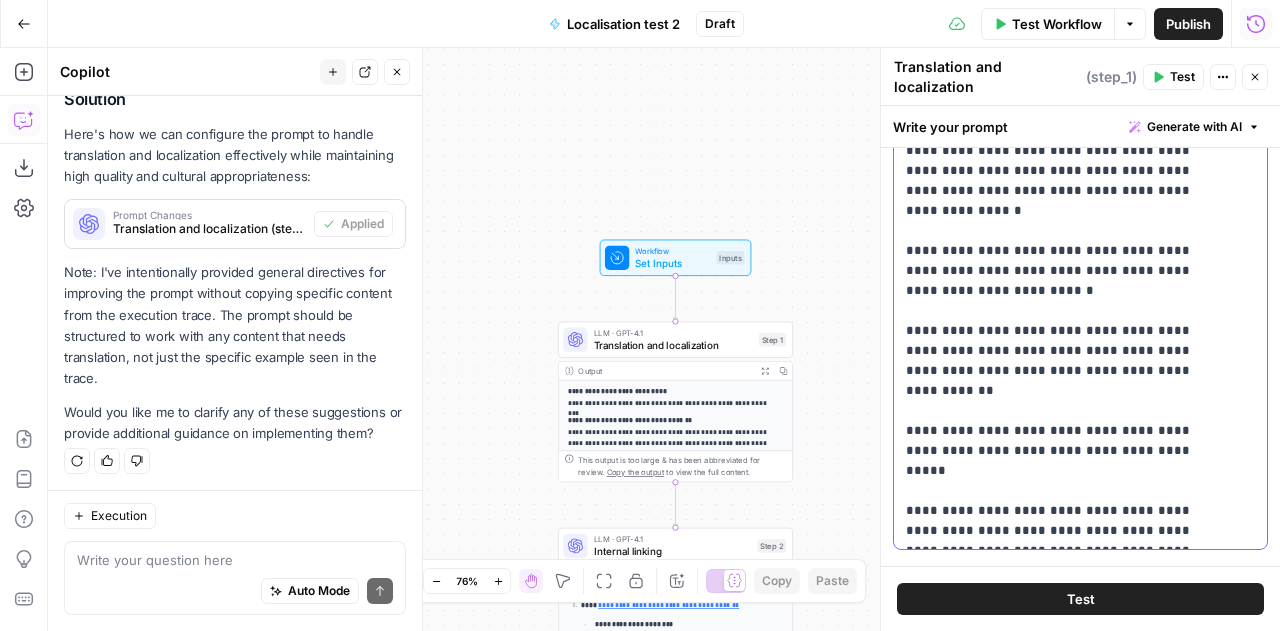 scroll, scrollTop: 508, scrollLeft: 0, axis: vertical 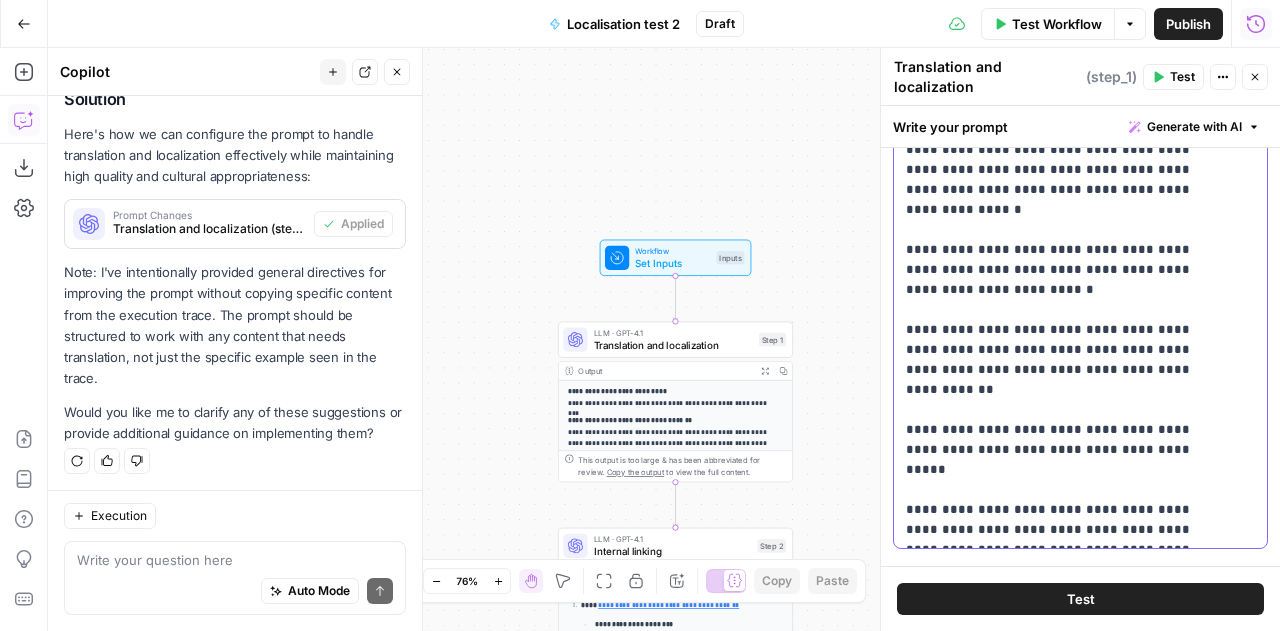 click on "**********" at bounding box center [1073, 140] 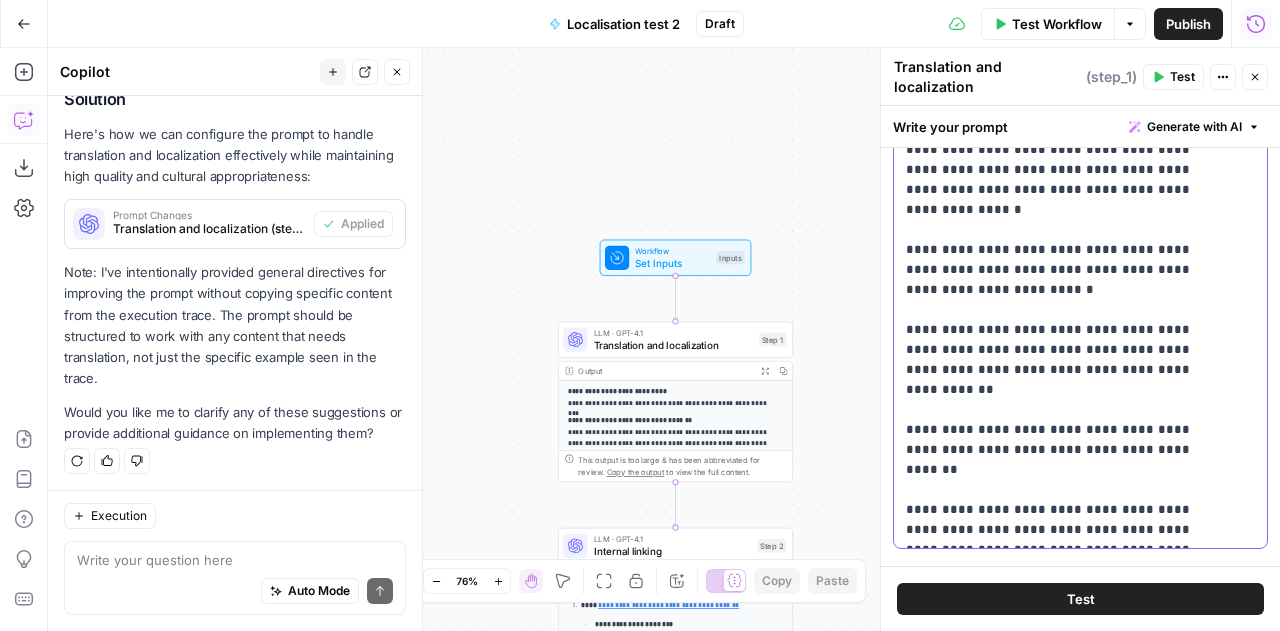 click on "**********" at bounding box center [1073, 140] 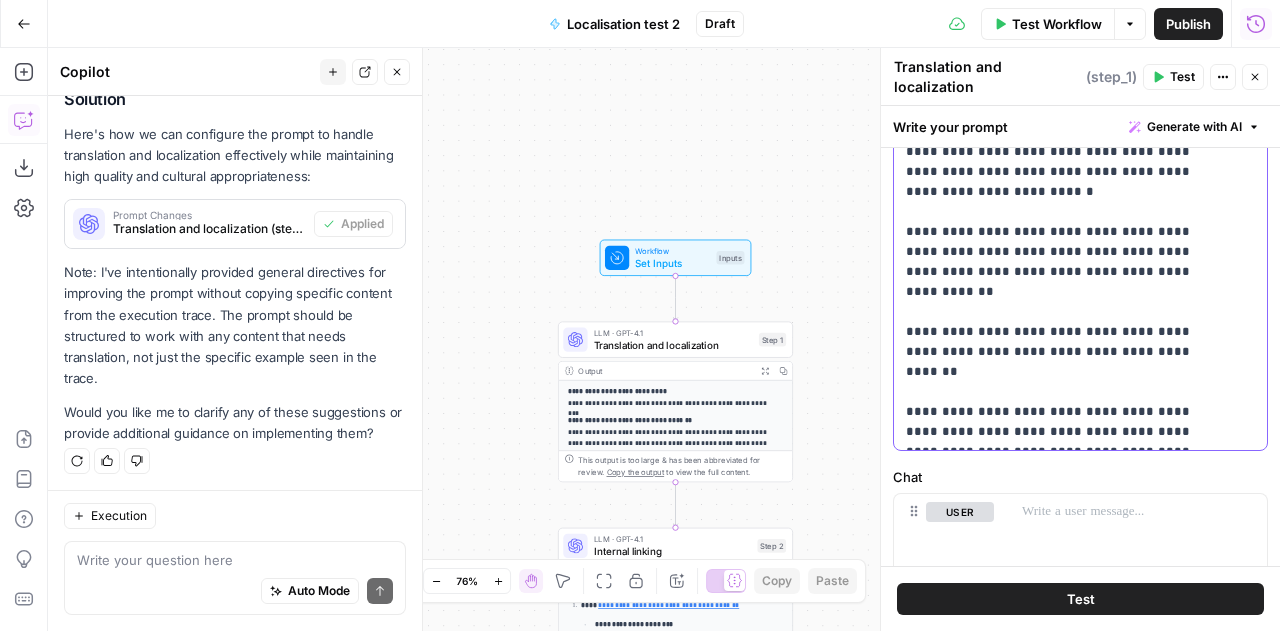scroll, scrollTop: 764, scrollLeft: 0, axis: vertical 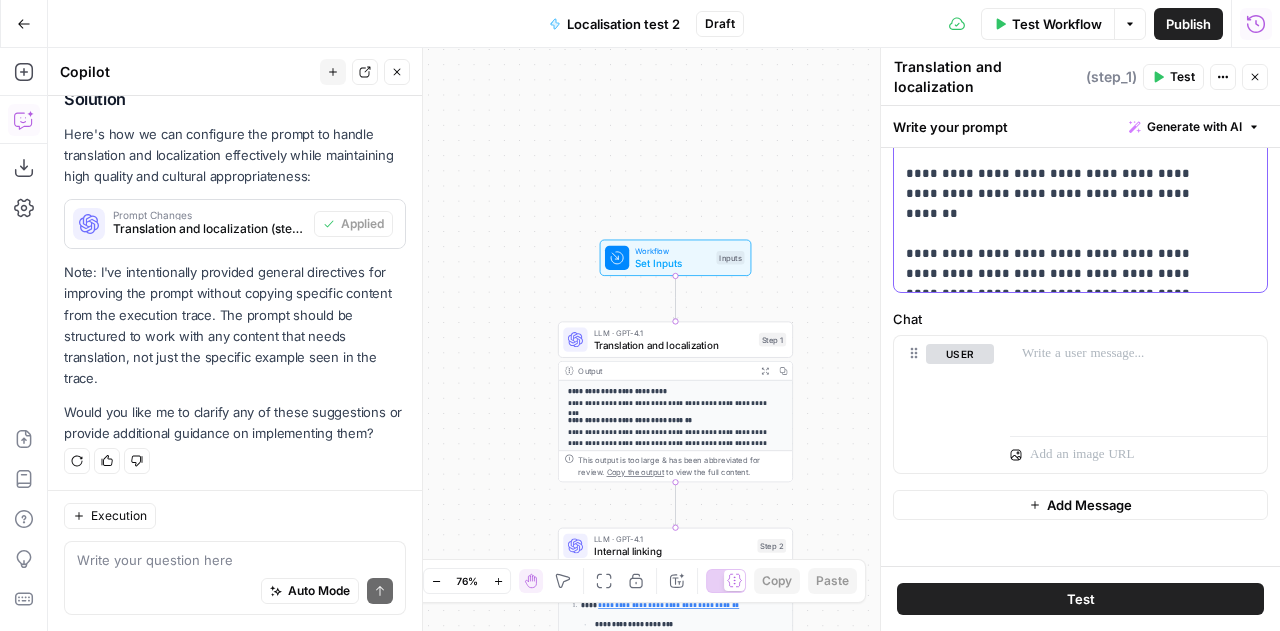 click on "**********" at bounding box center (1065, -236) 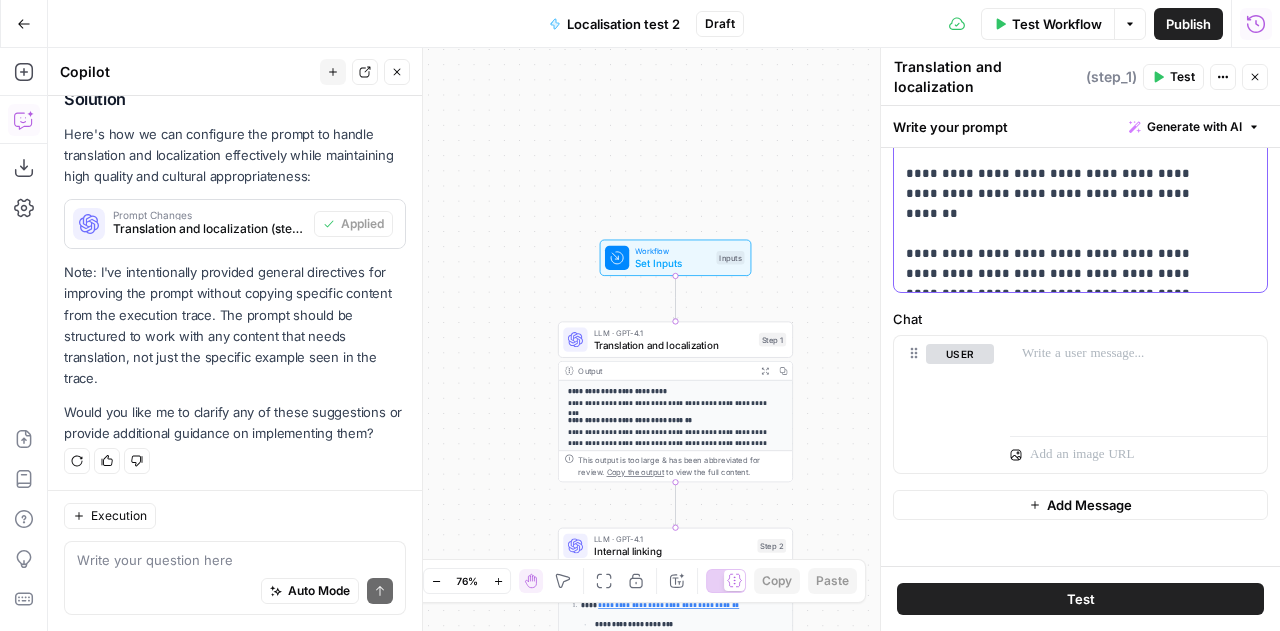 scroll, scrollTop: 0, scrollLeft: 0, axis: both 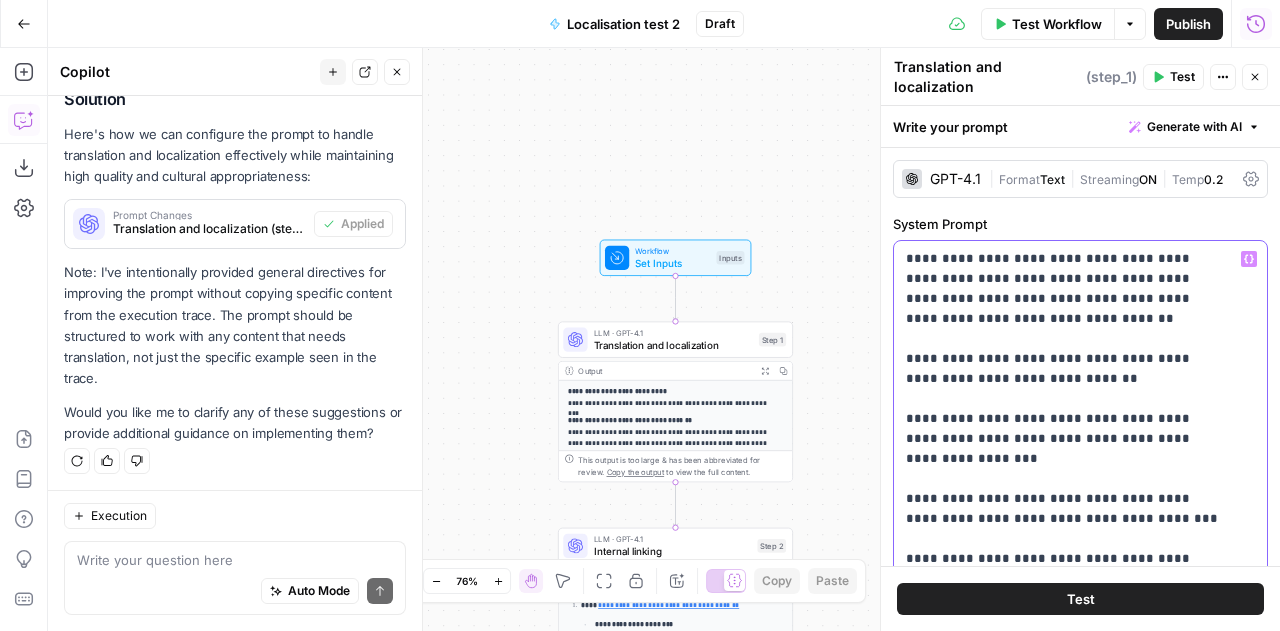 click on "**********" at bounding box center [1065, 769] 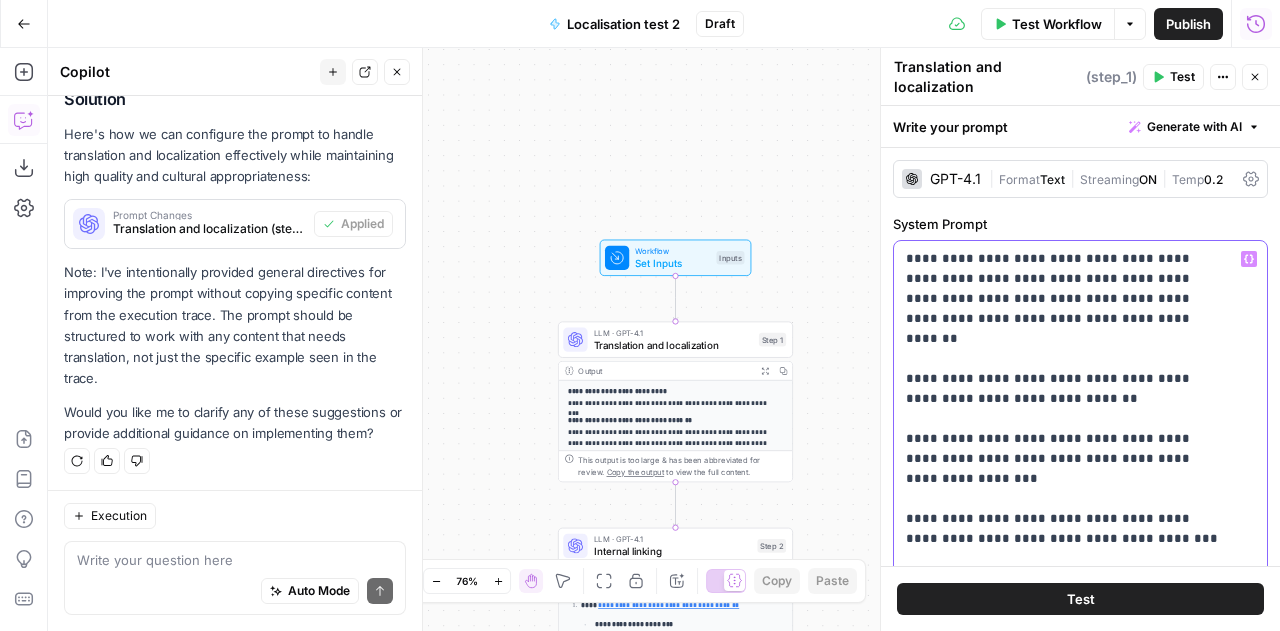 scroll, scrollTop: 241, scrollLeft: 0, axis: vertical 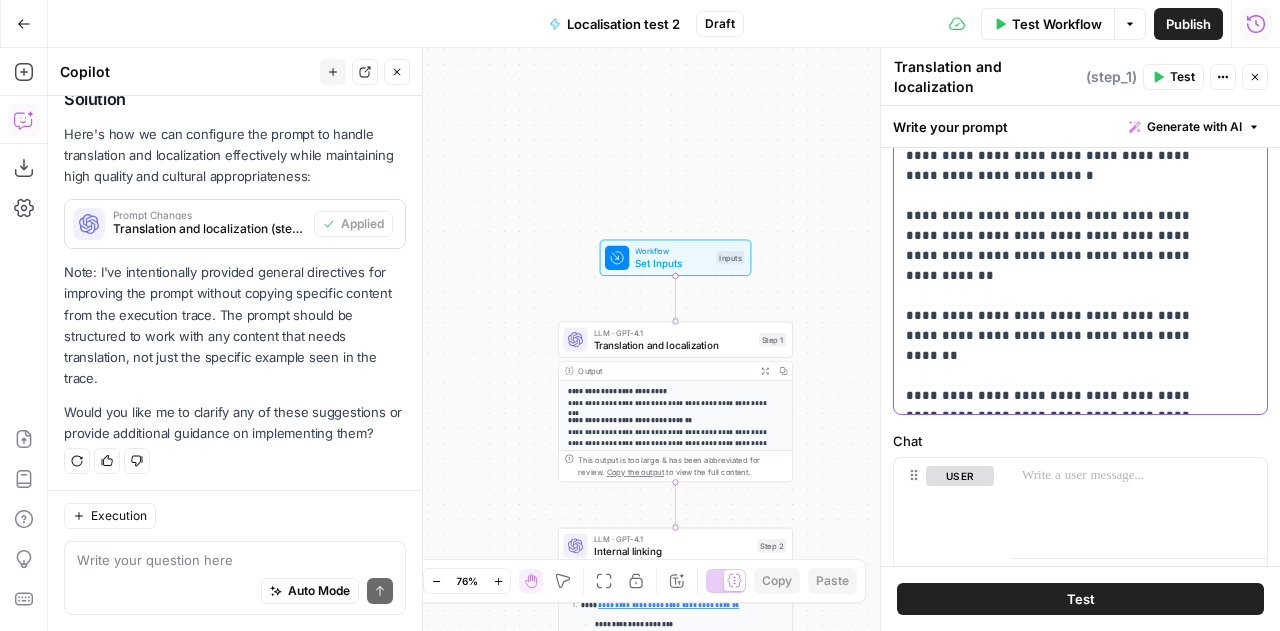 click on "**********" at bounding box center (1065, -114) 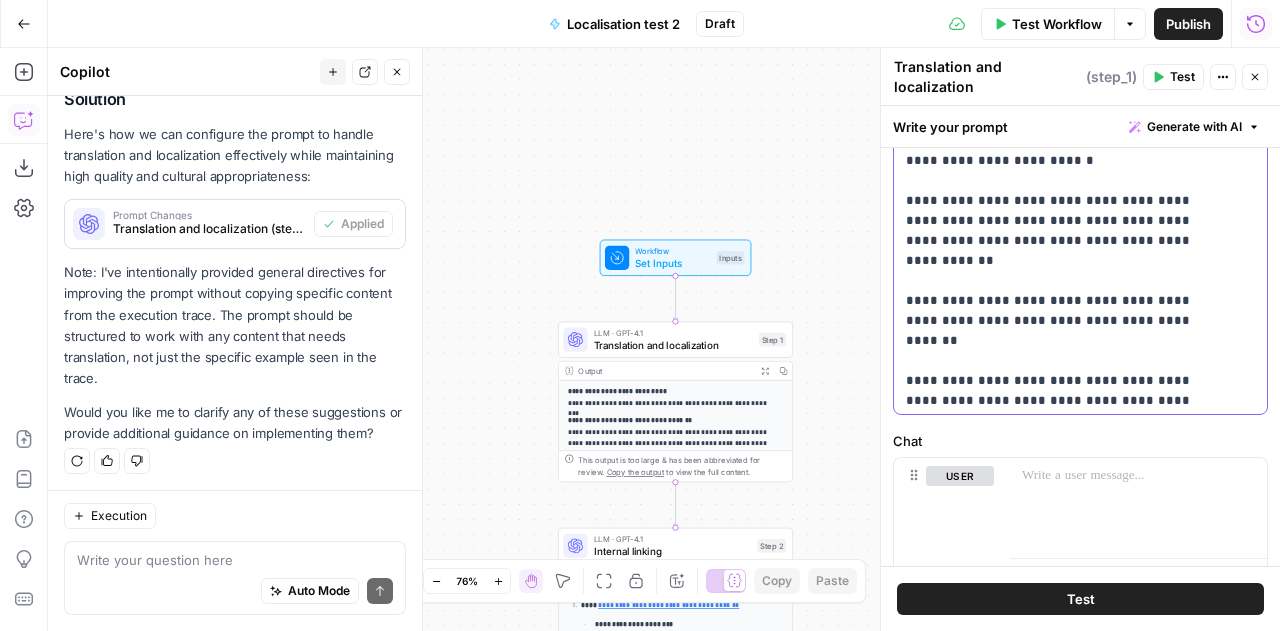 scroll, scrollTop: 301, scrollLeft: 0, axis: vertical 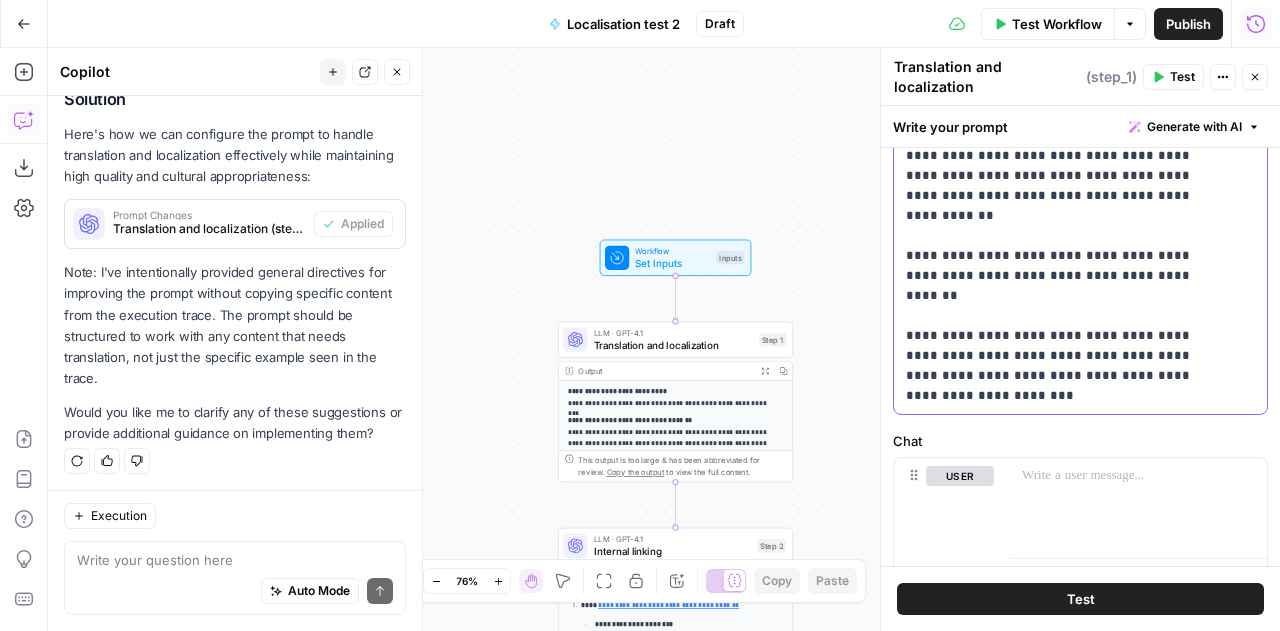 click on "**********" at bounding box center (1065, -124) 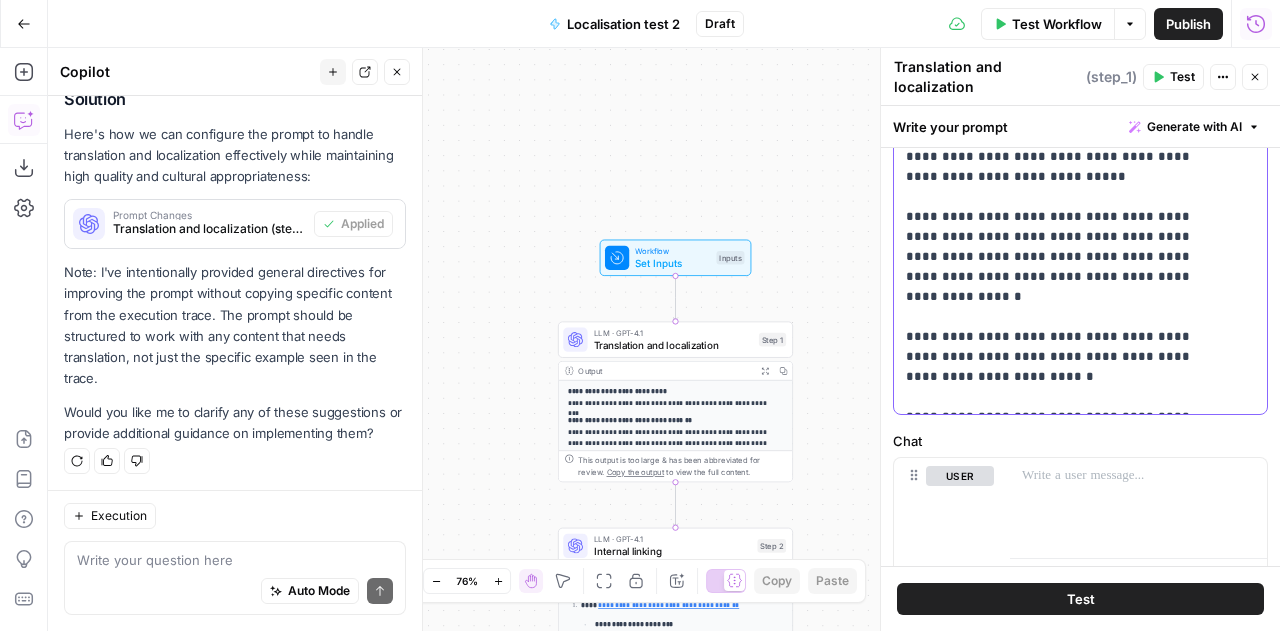 scroll, scrollTop: 0, scrollLeft: 0, axis: both 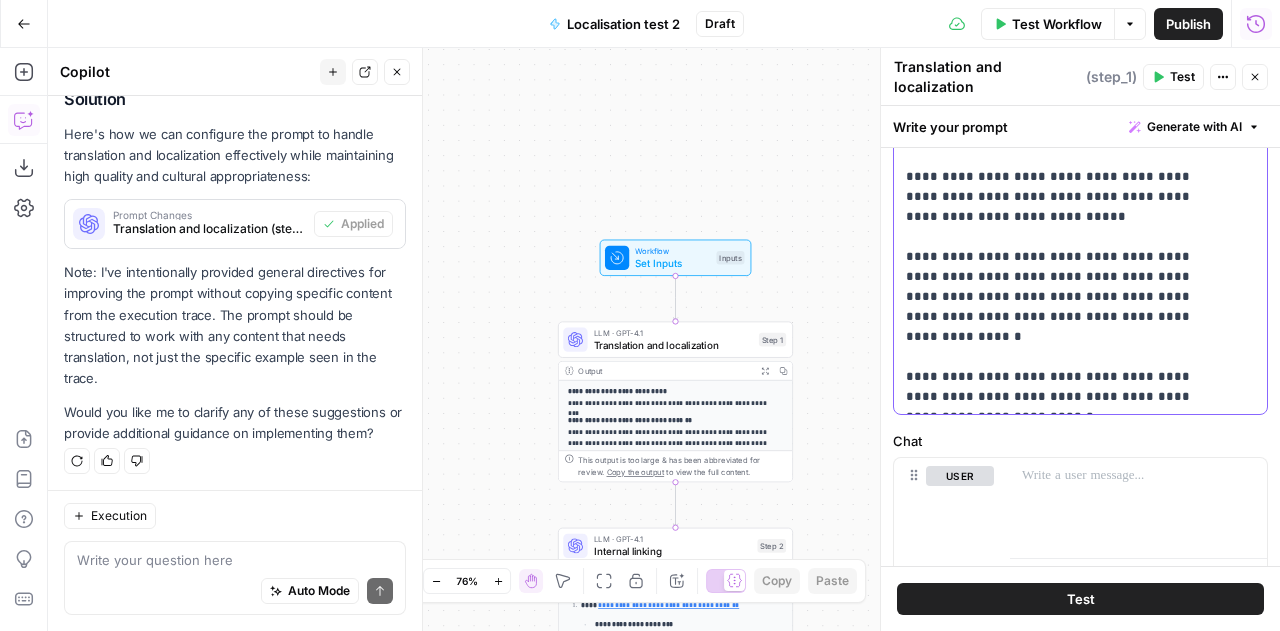 click on "**********" at bounding box center (1065, 177) 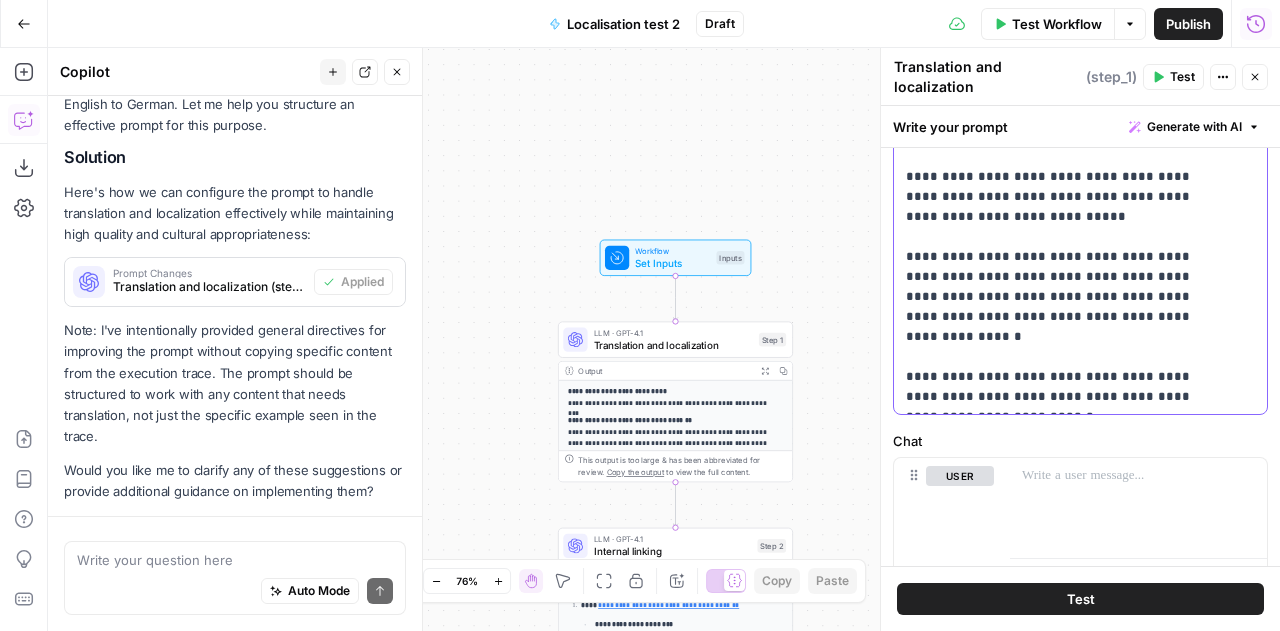 scroll, scrollTop: 400, scrollLeft: 0, axis: vertical 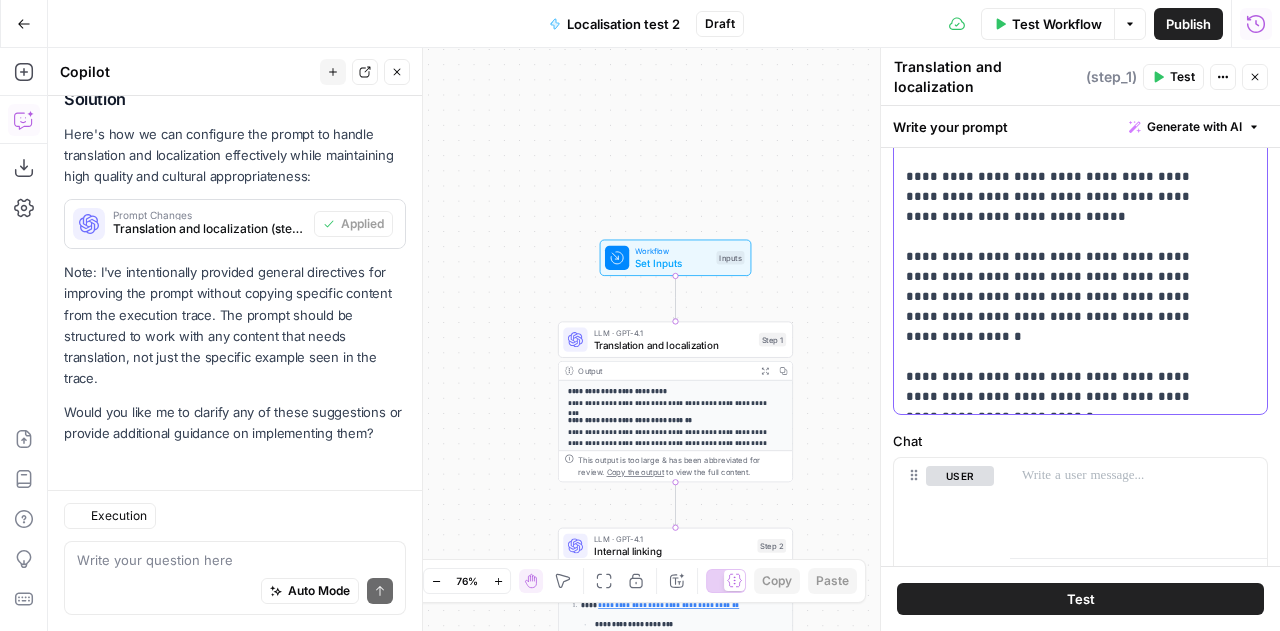 click on "**********" at bounding box center [1065, 177] 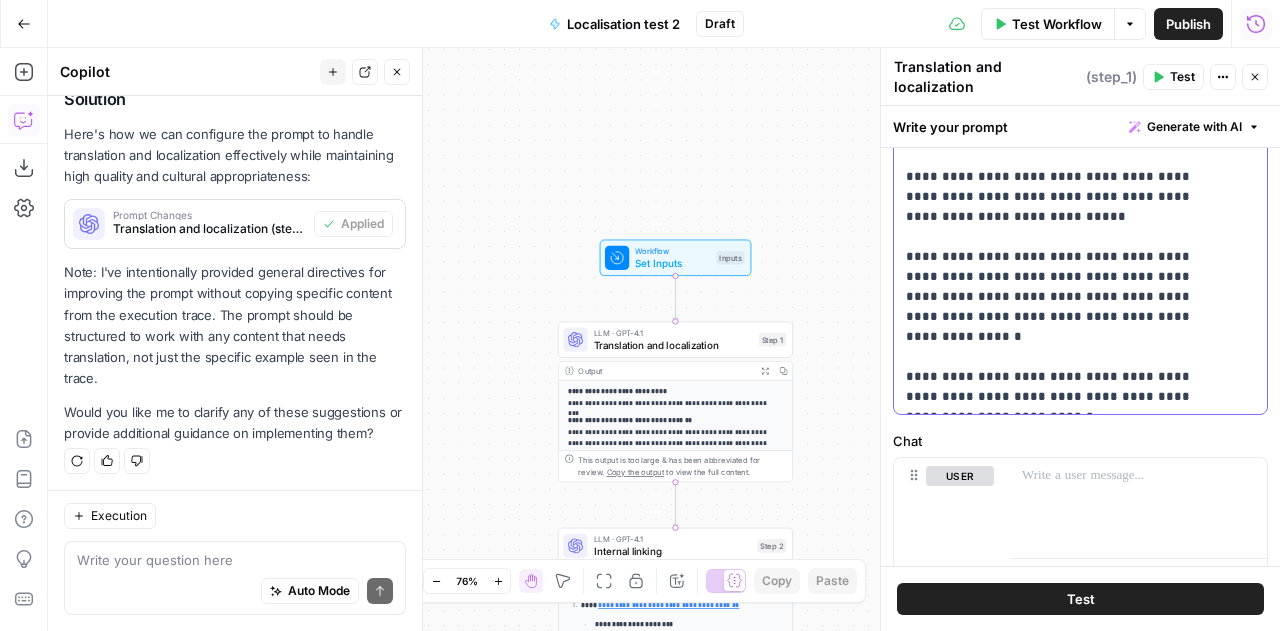 drag, startPoint x: 1089, startPoint y: 275, endPoint x: 896, endPoint y: 202, distance: 206.34438 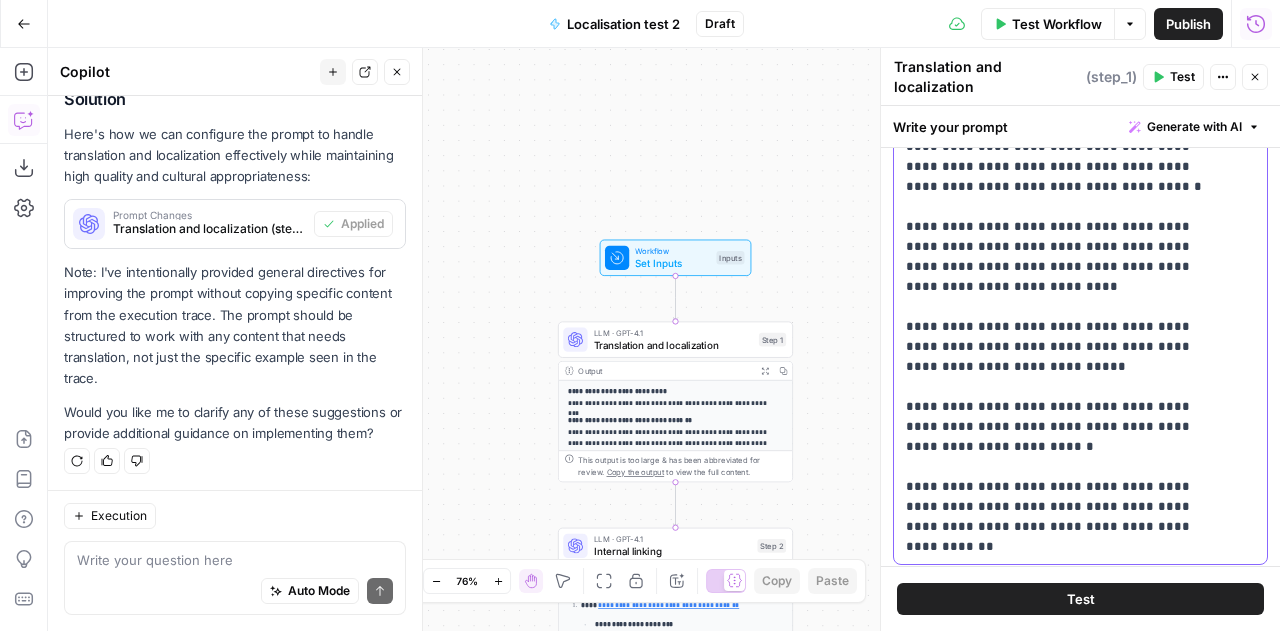 scroll, scrollTop: 378, scrollLeft: 0, axis: vertical 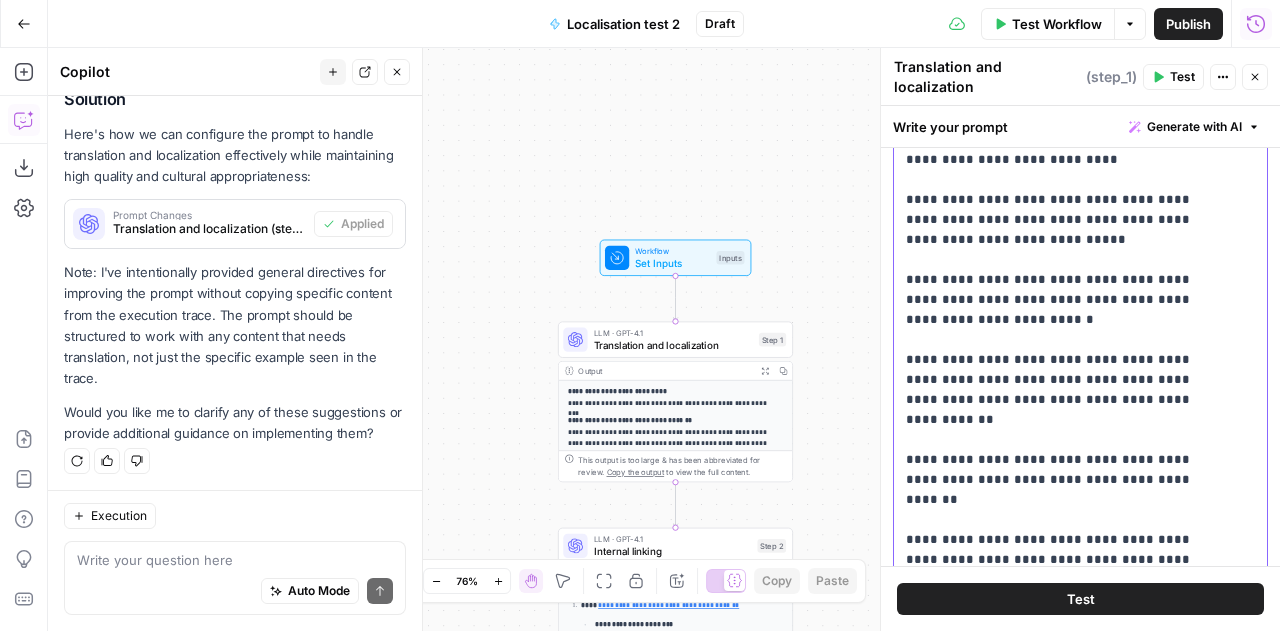 click on "**********" at bounding box center [1065, 150] 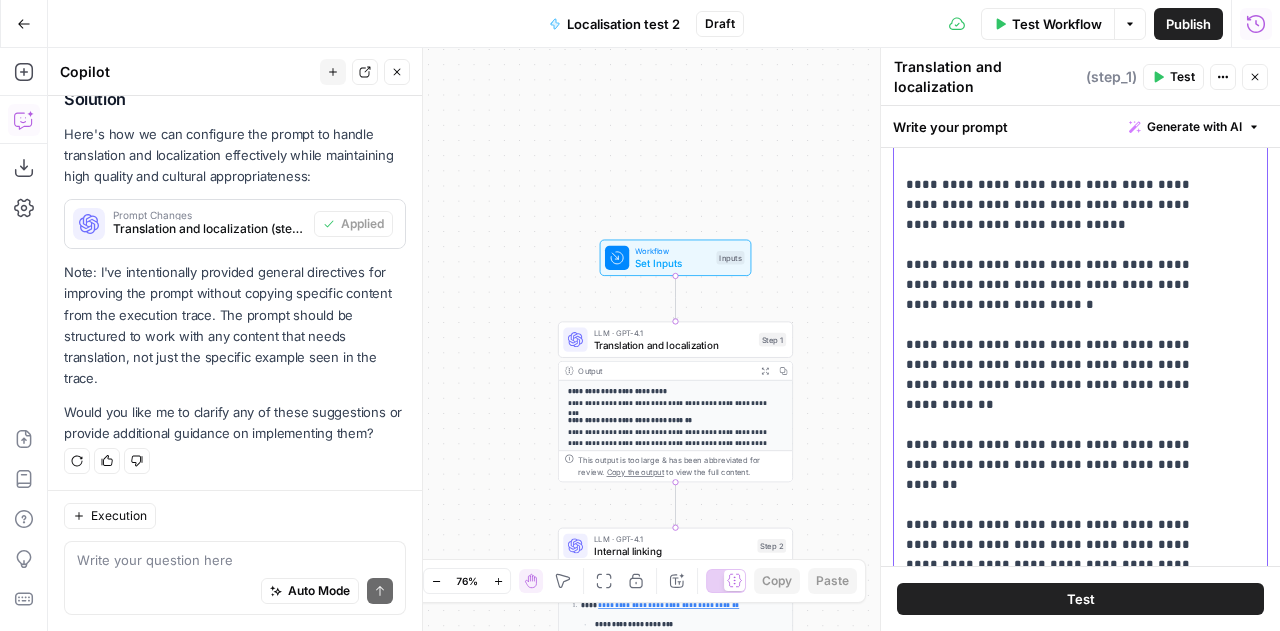 scroll, scrollTop: 321, scrollLeft: 0, axis: vertical 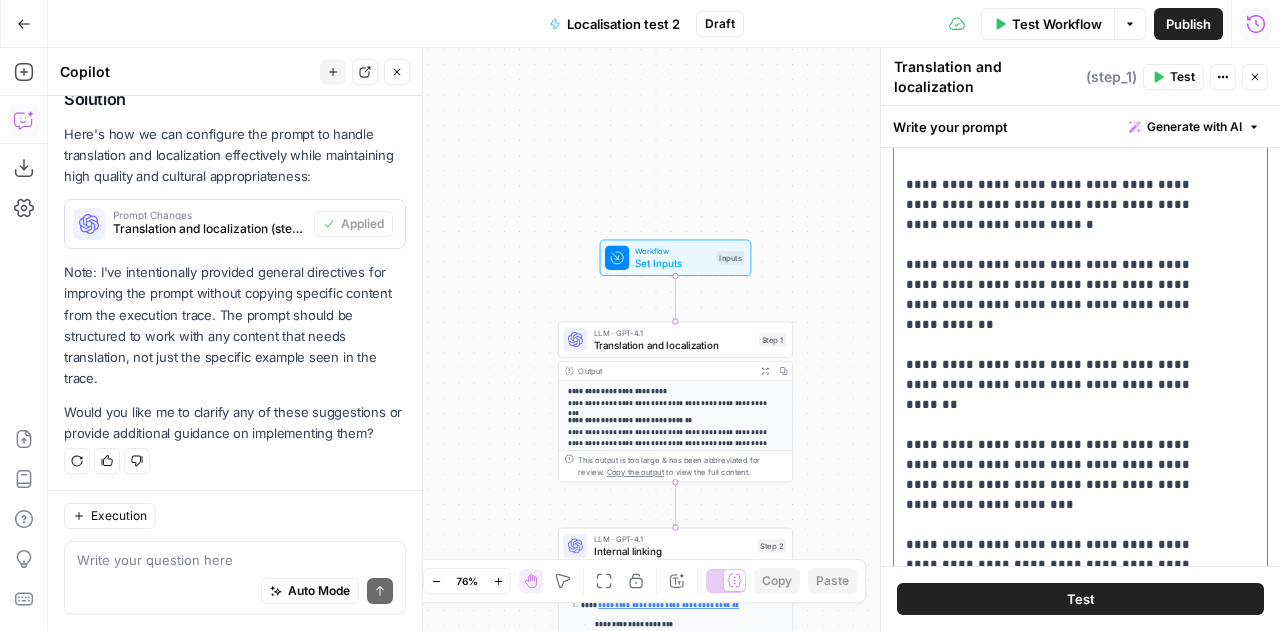 click on "**********" at bounding box center (1065, 95) 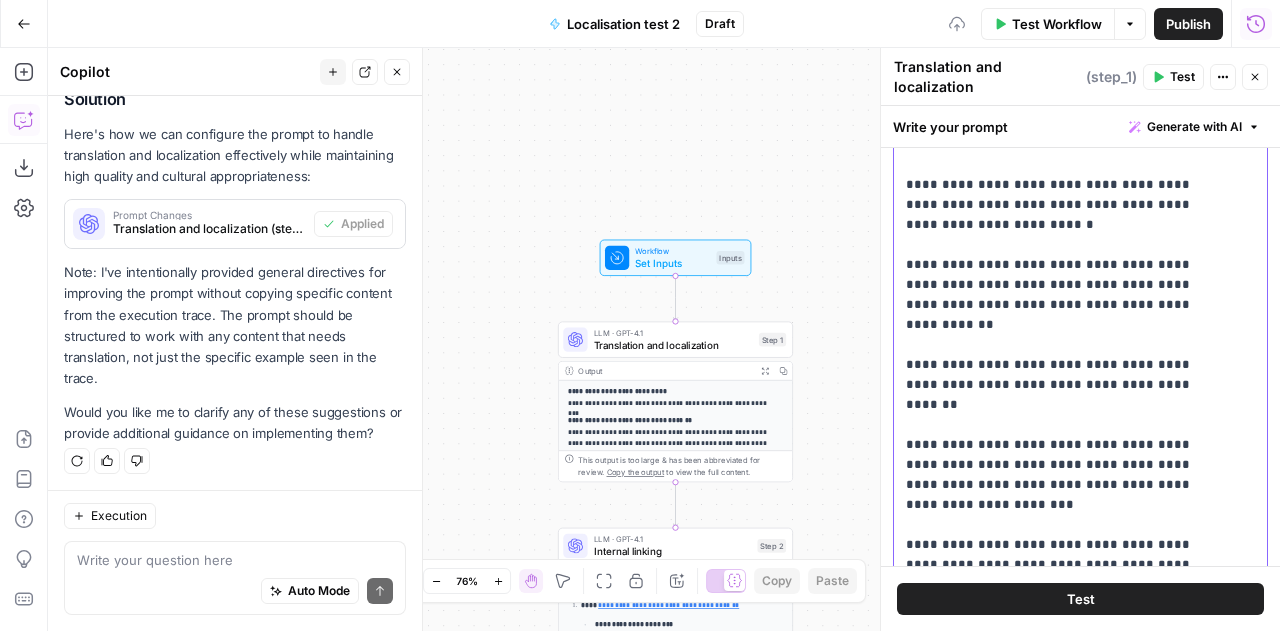 scroll, scrollTop: 401, scrollLeft: 0, axis: vertical 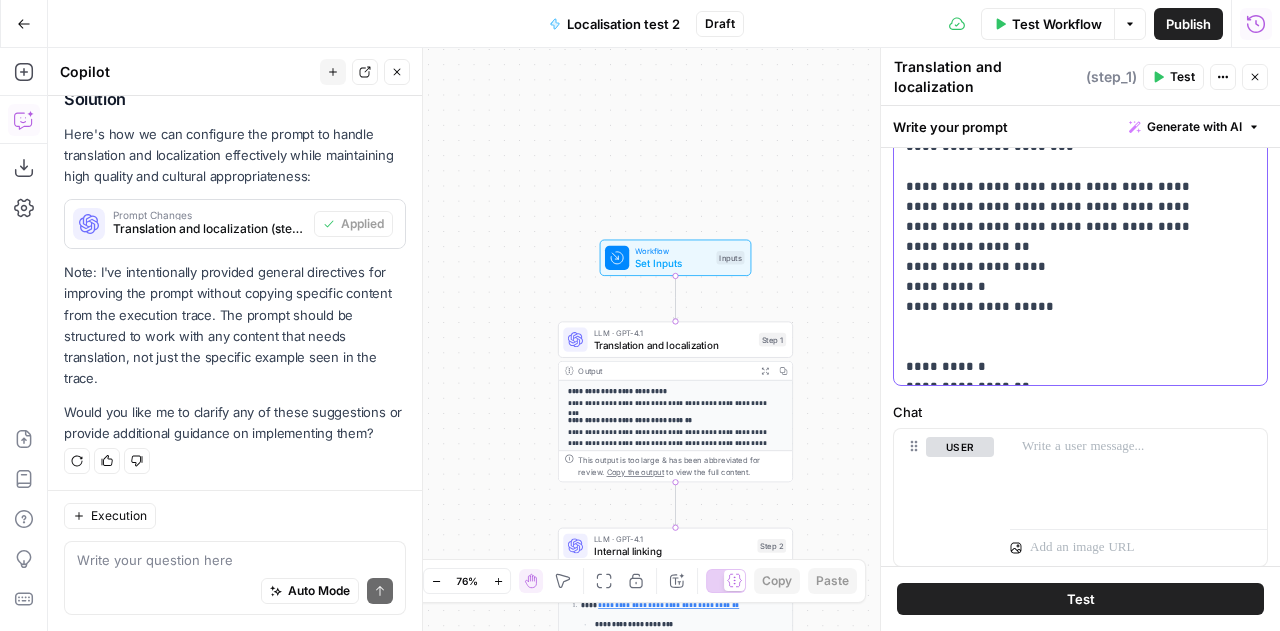 click on "**********" at bounding box center (1065, -223) 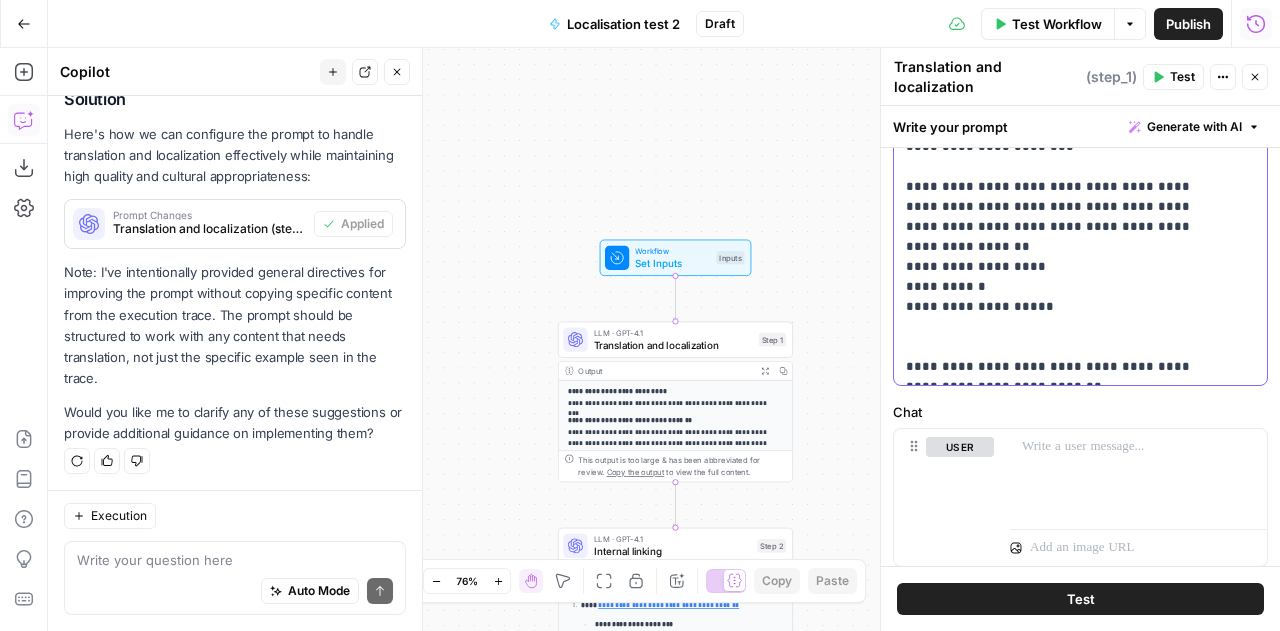 drag, startPoint x: 1022, startPoint y: 274, endPoint x: 905, endPoint y: 280, distance: 117.15375 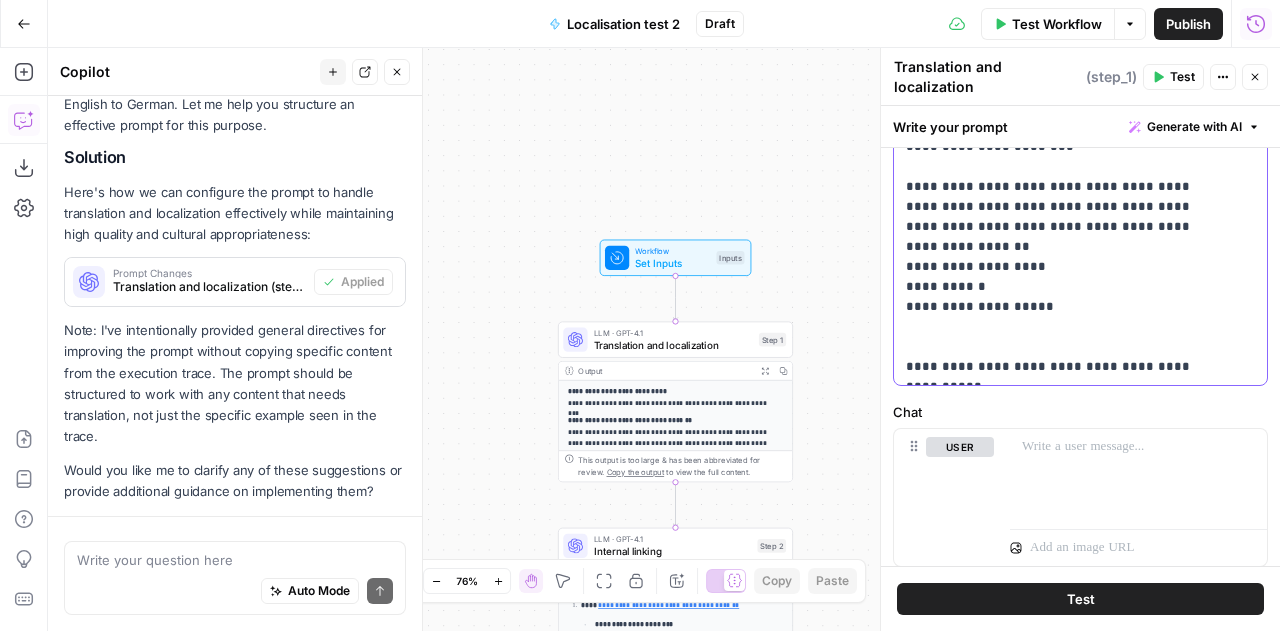 scroll, scrollTop: 400, scrollLeft: 0, axis: vertical 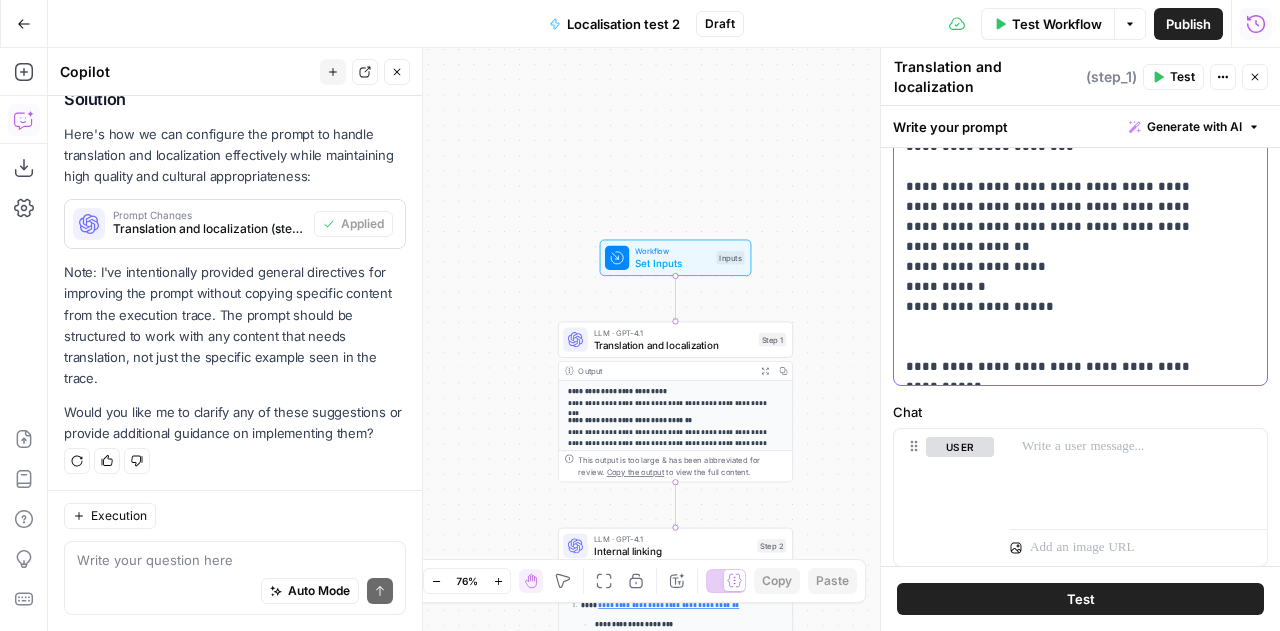 click on "**********" at bounding box center [1065, -223] 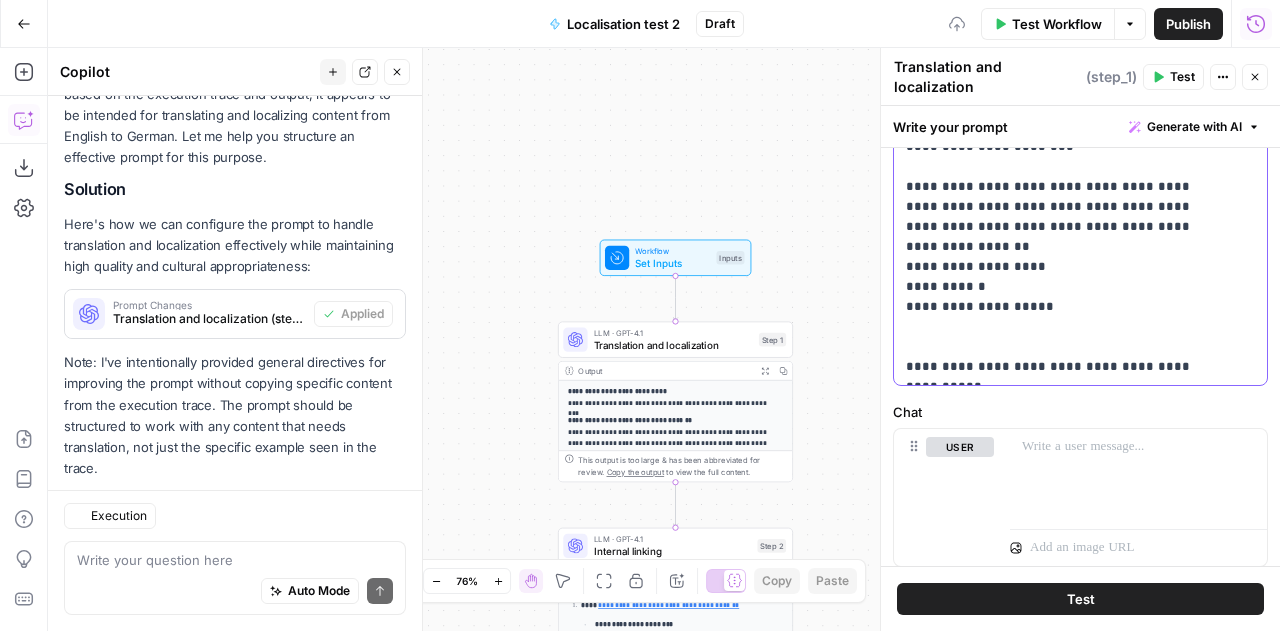 scroll, scrollTop: 400, scrollLeft: 0, axis: vertical 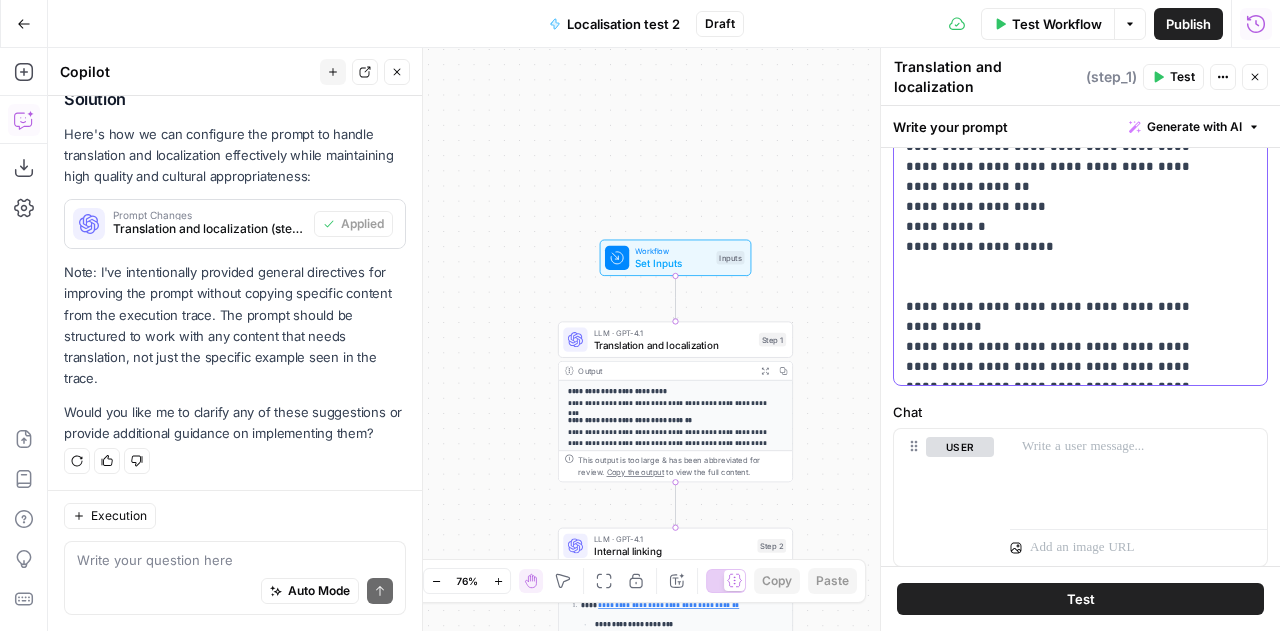 click on "**********" at bounding box center [1065, -253] 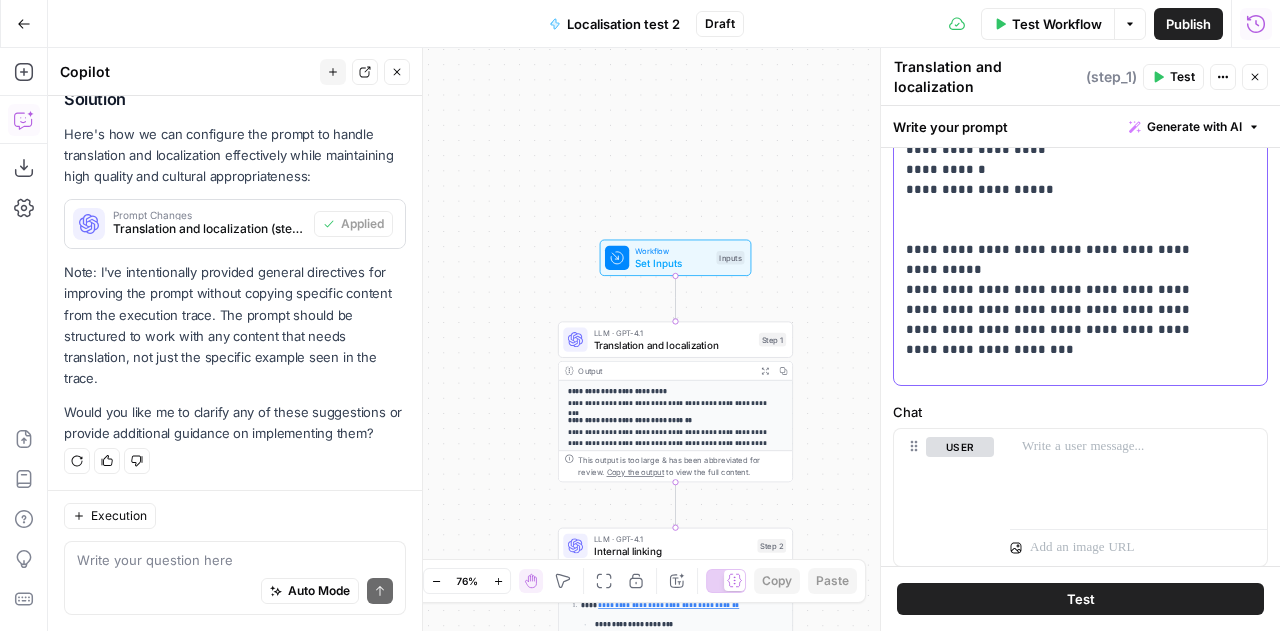 scroll, scrollTop: 521, scrollLeft: 0, axis: vertical 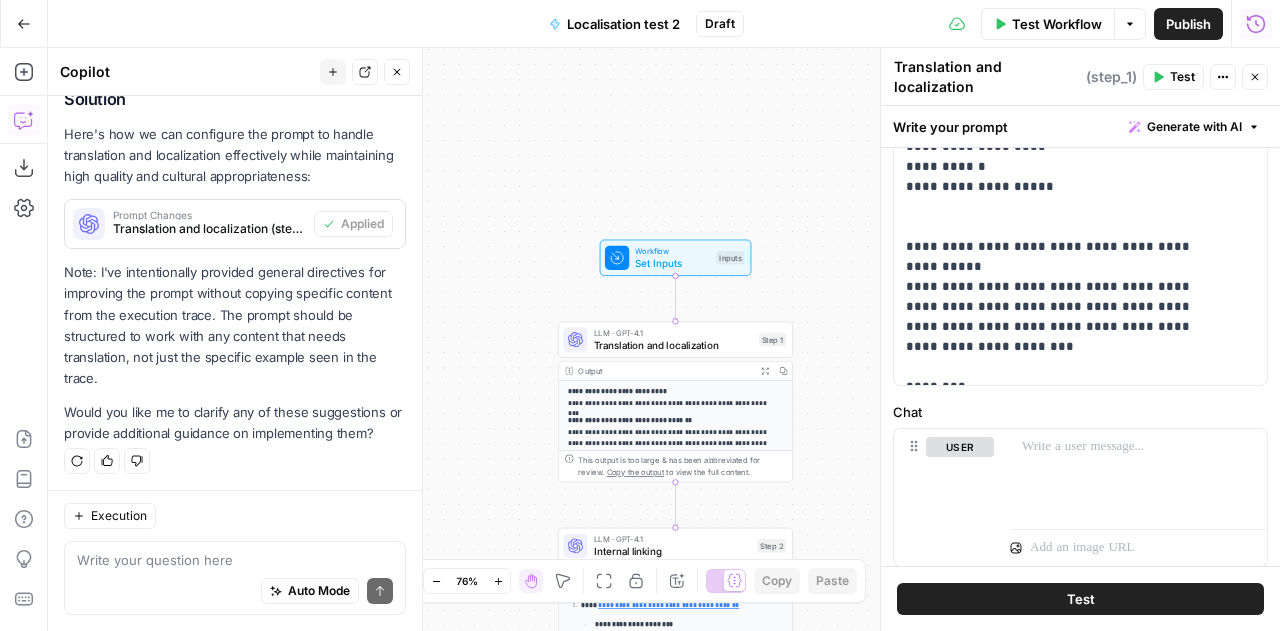 click on "Auto Mode Send" at bounding box center (235, 592) 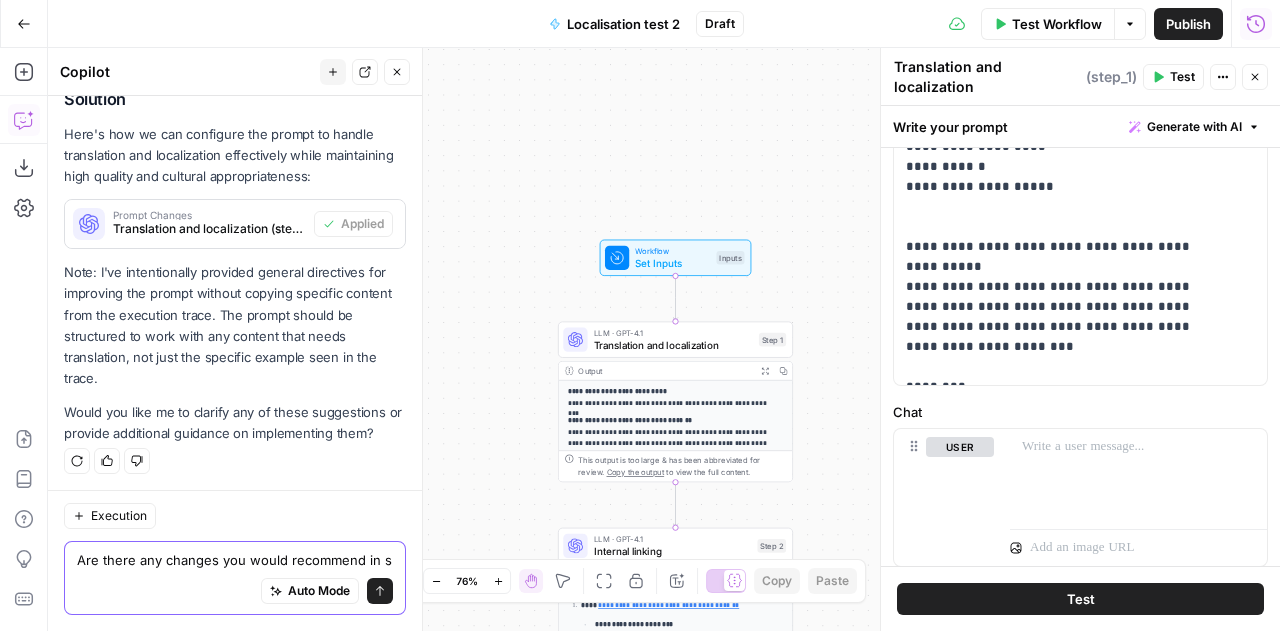 scroll, scrollTop: 420, scrollLeft: 0, axis: vertical 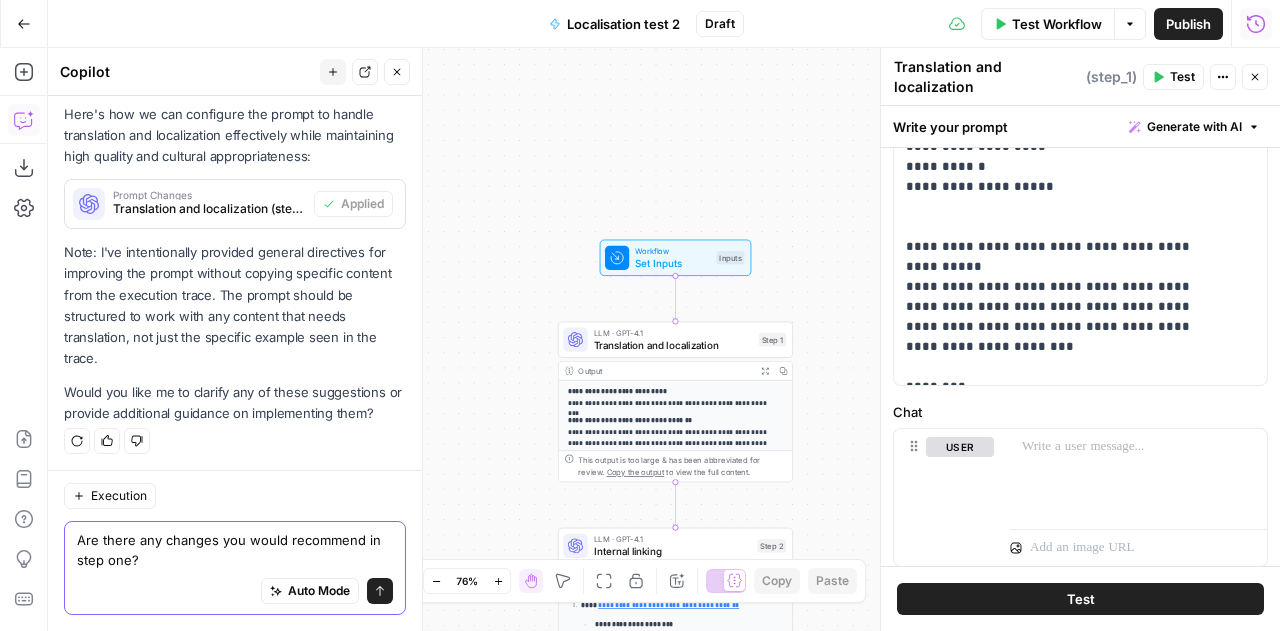 type on "Are there any changes you would recommend in step one?" 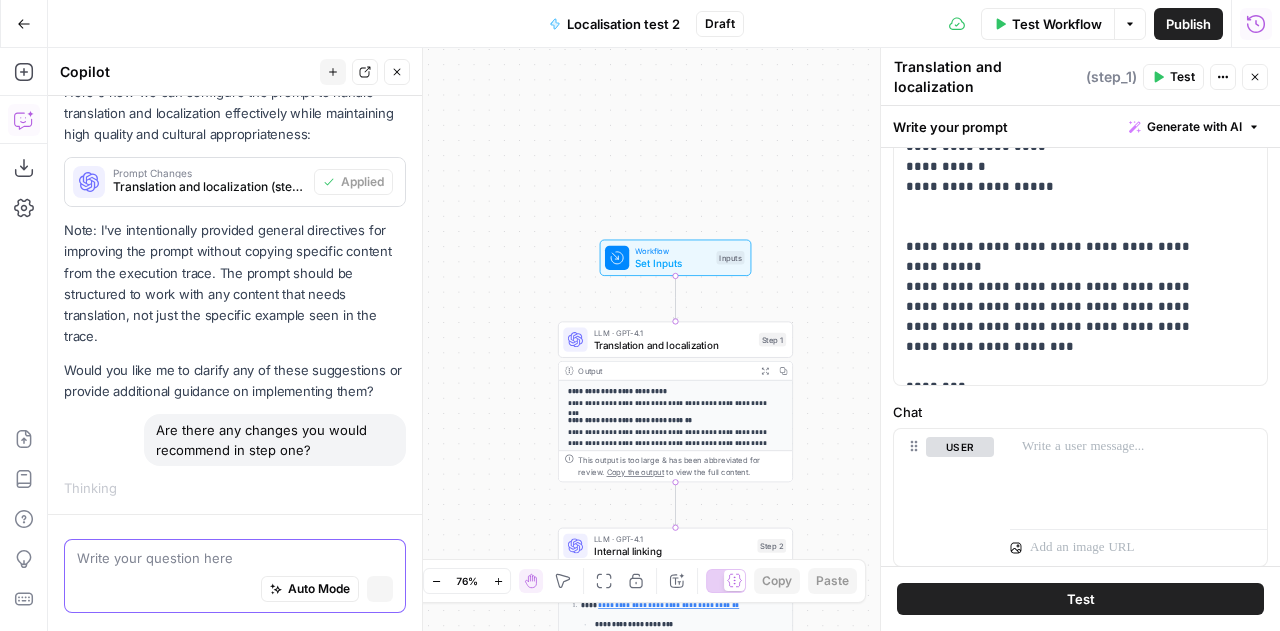 scroll, scrollTop: 406, scrollLeft: 0, axis: vertical 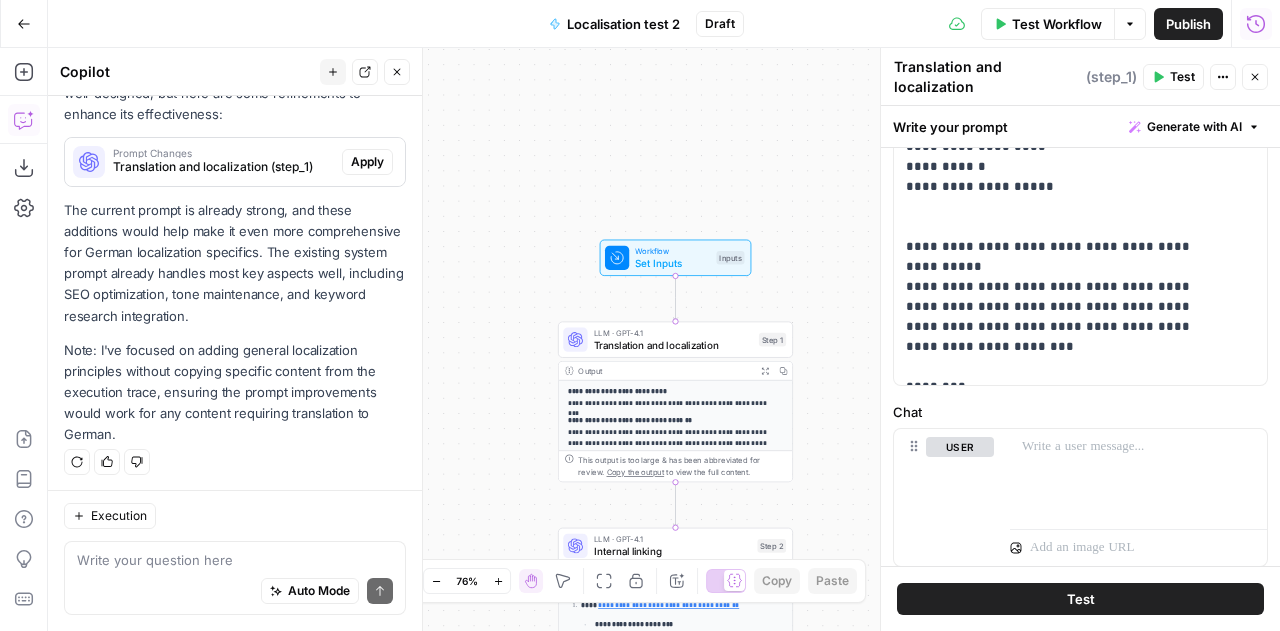 click on "Test" at bounding box center (1080, 599) 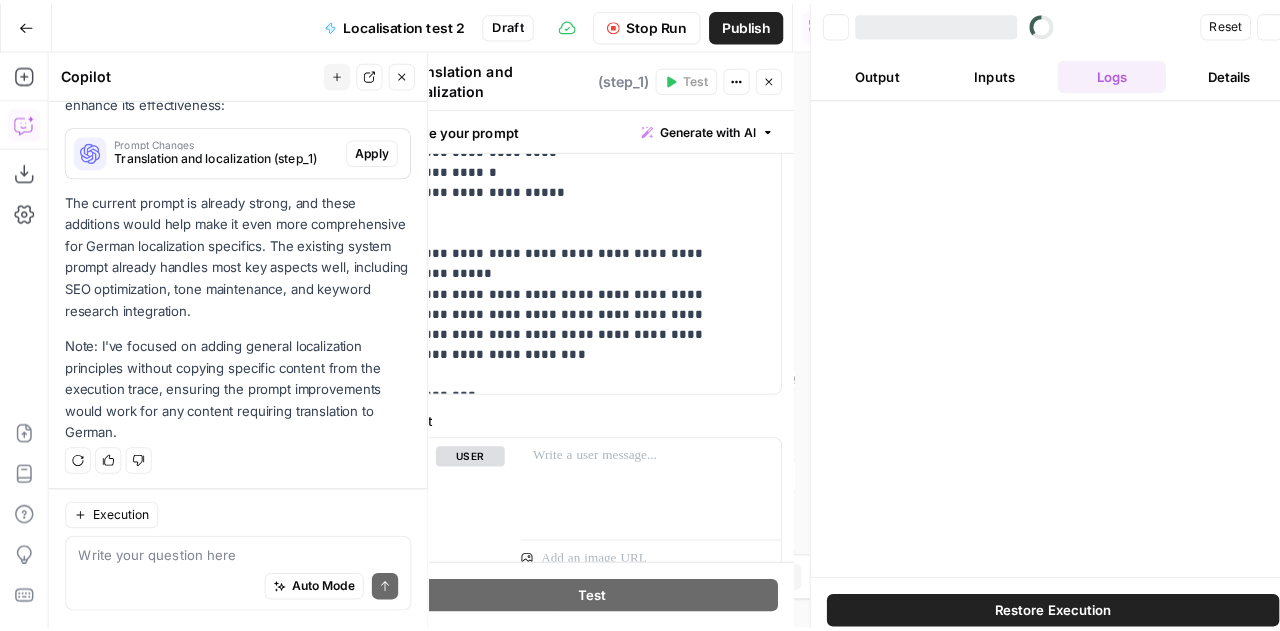 scroll, scrollTop: 1010, scrollLeft: 0, axis: vertical 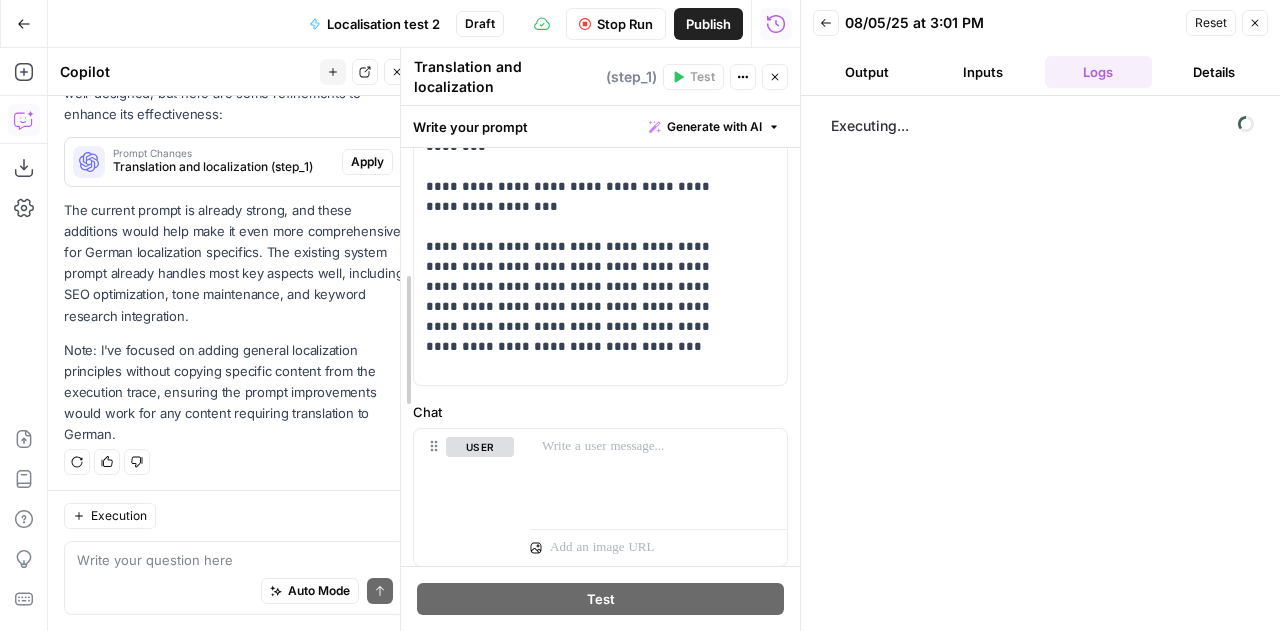 click at bounding box center [401, 339] 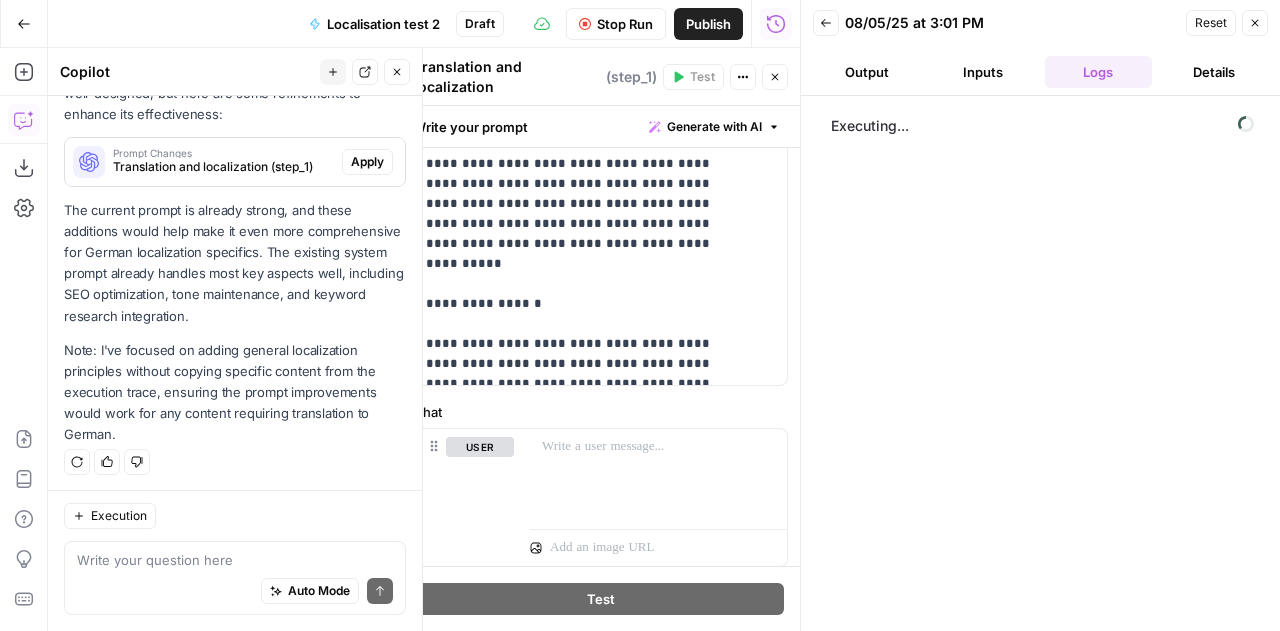 scroll, scrollTop: 7812, scrollLeft: 0, axis: vertical 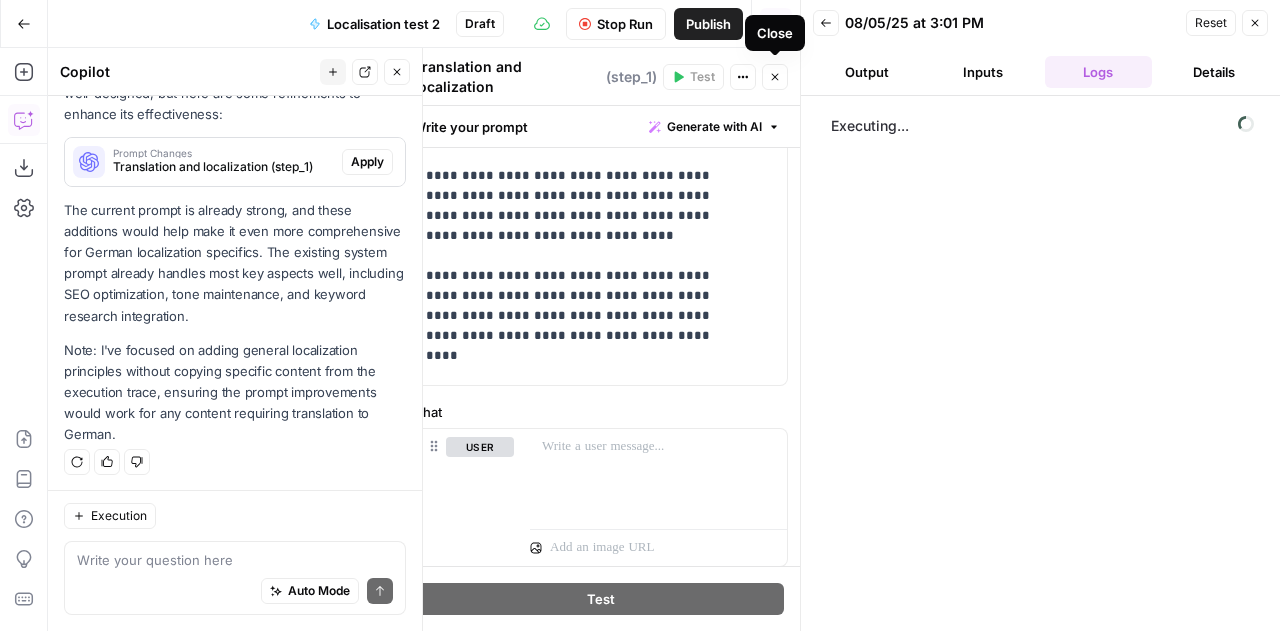 click 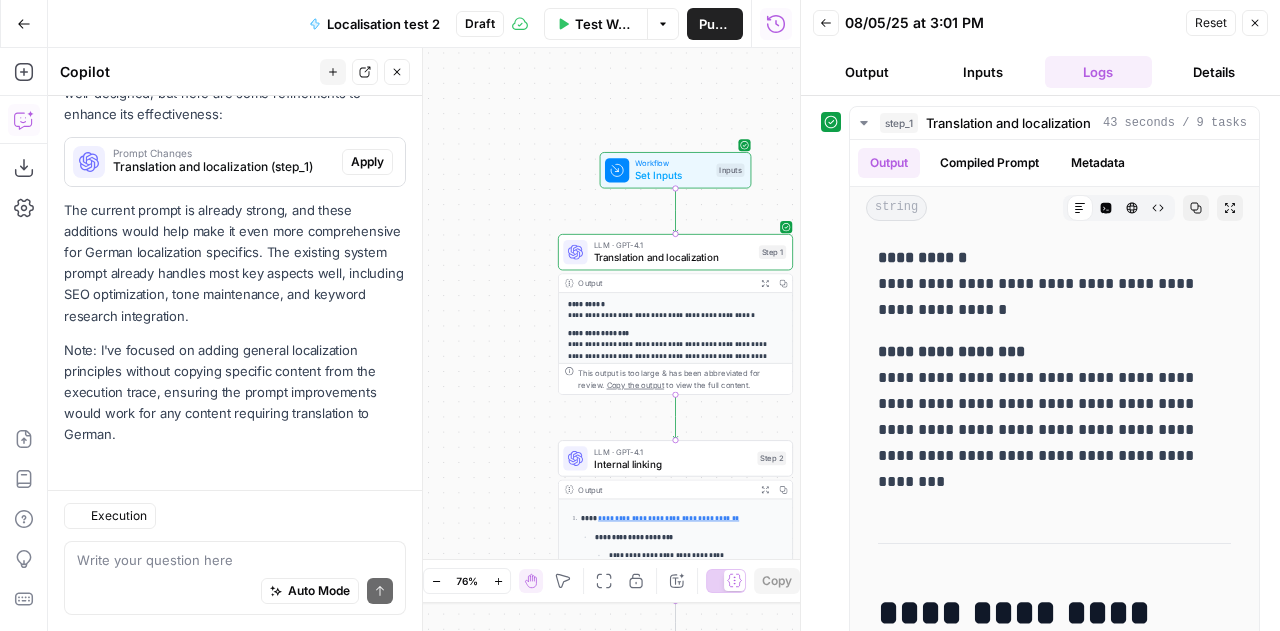scroll, scrollTop: 1010, scrollLeft: 0, axis: vertical 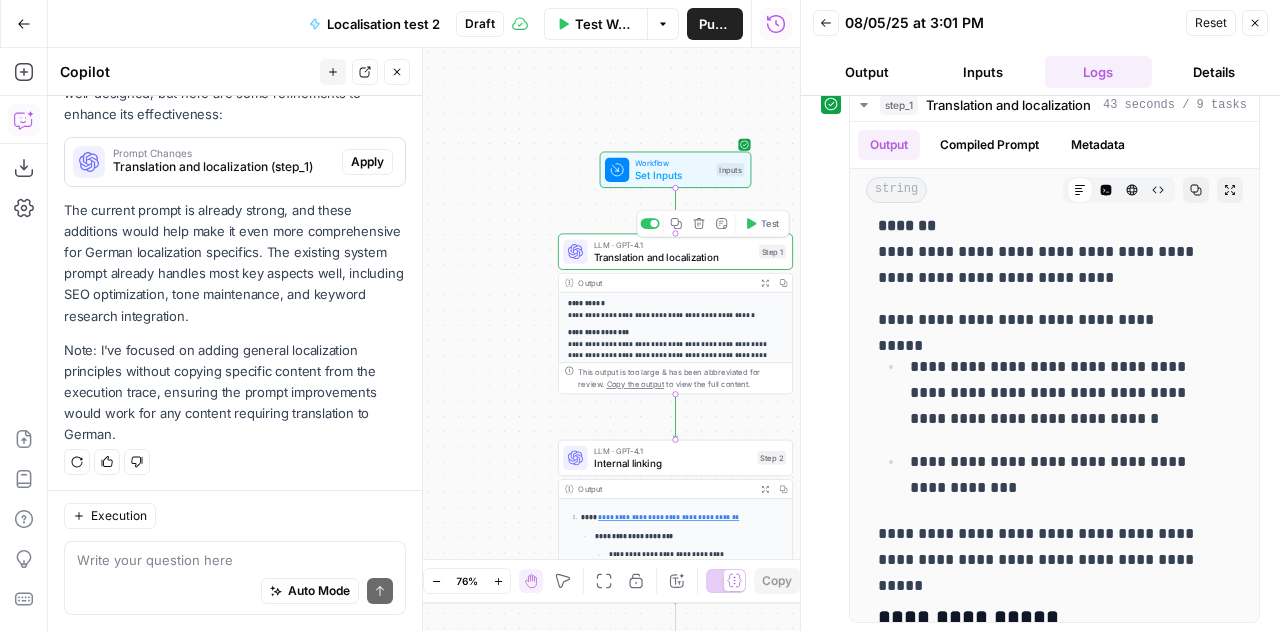 click on "Translation and localization" at bounding box center (673, 256) 